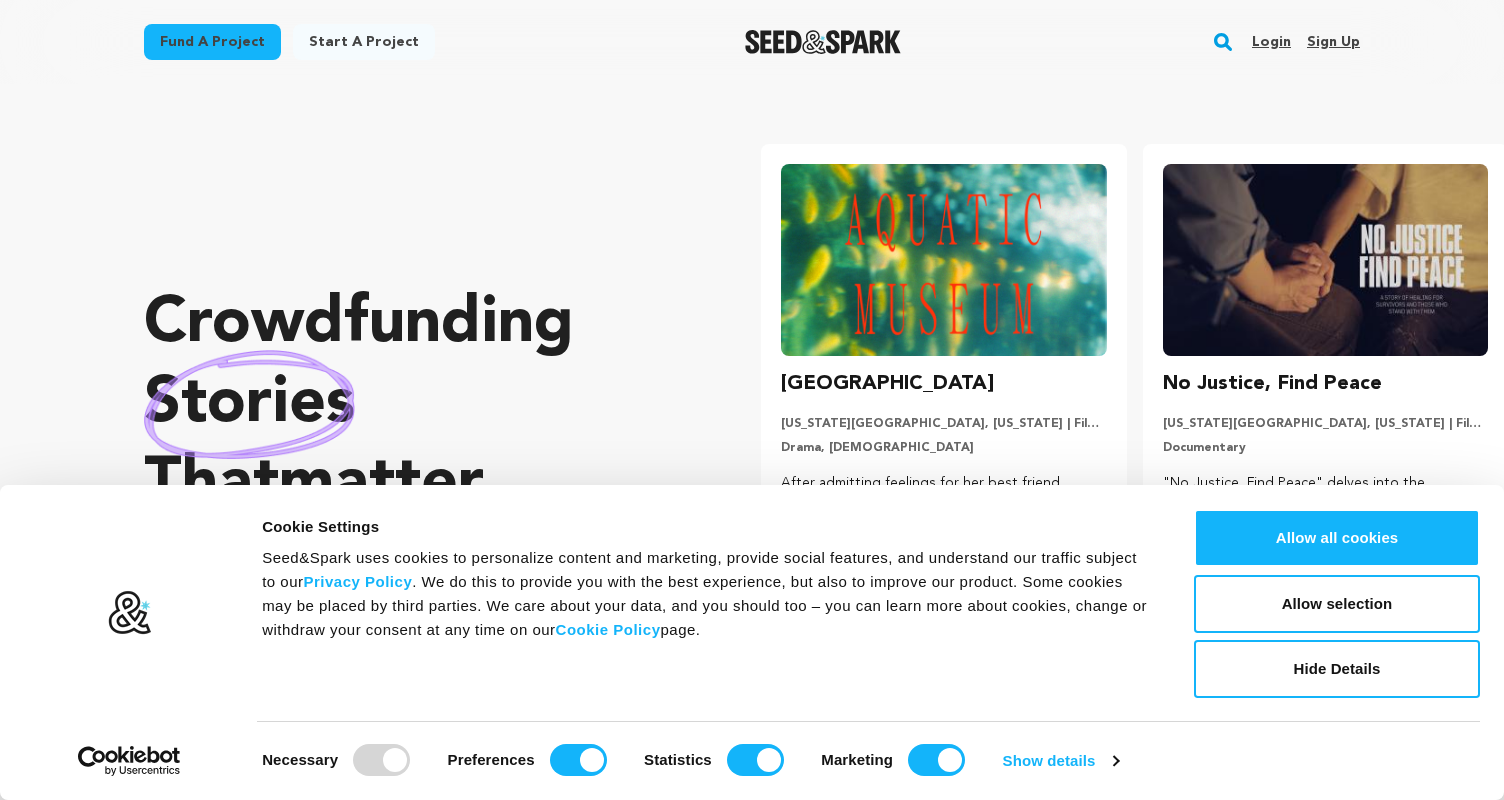 scroll, scrollTop: 0, scrollLeft: 0, axis: both 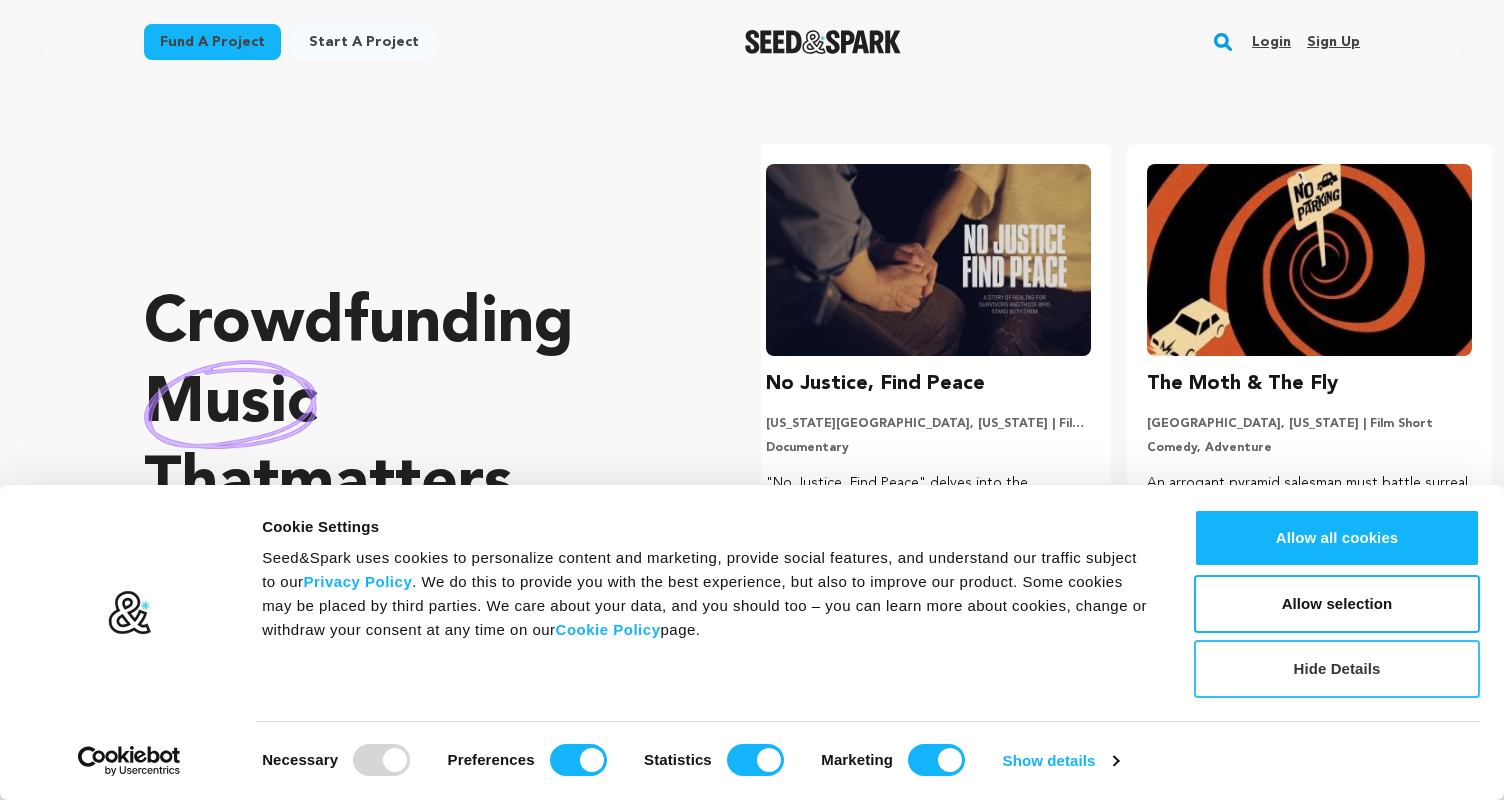 click on "Hide Details" at bounding box center (1337, 669) 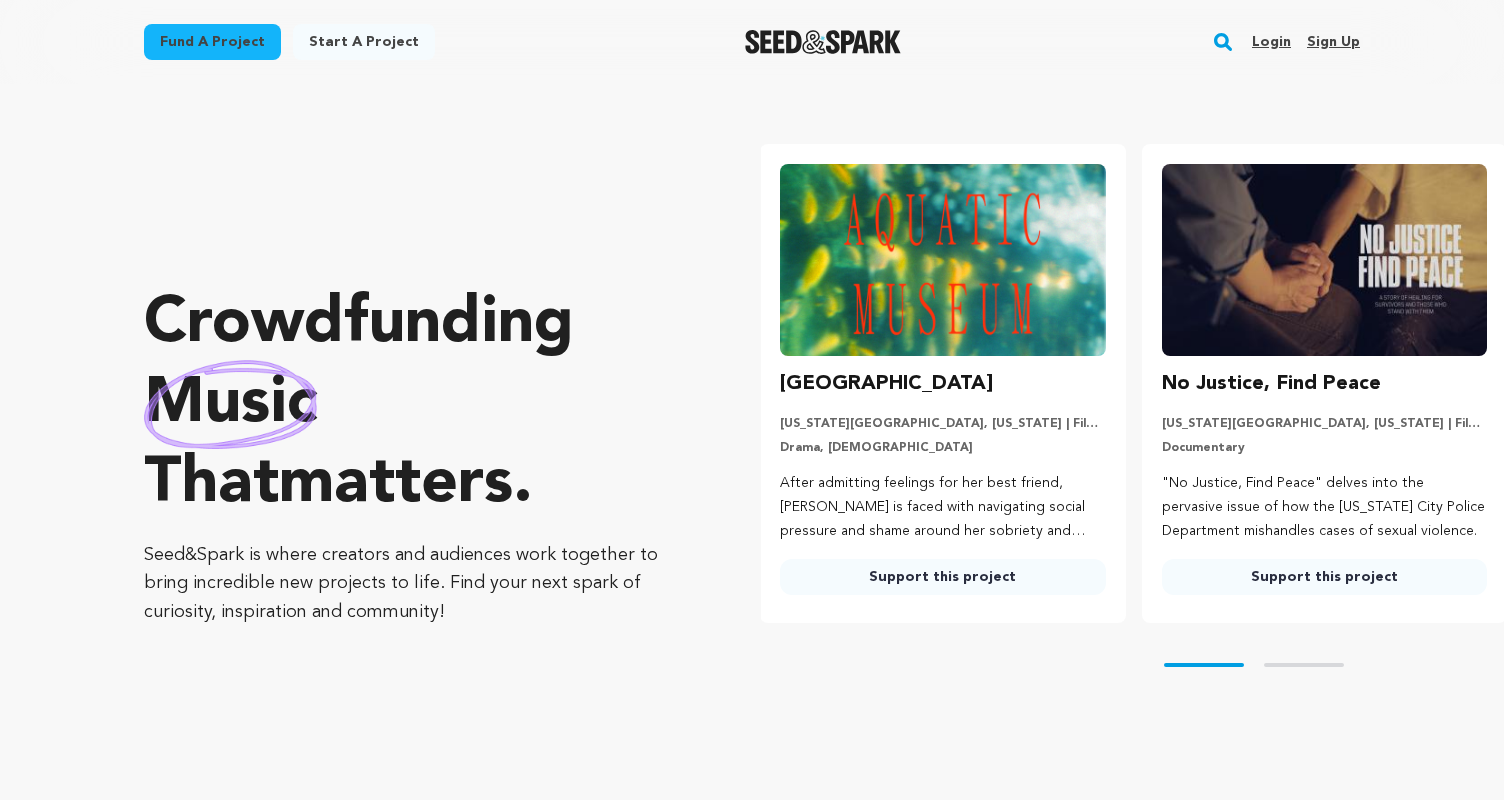scroll, scrollTop: 0, scrollLeft: 0, axis: both 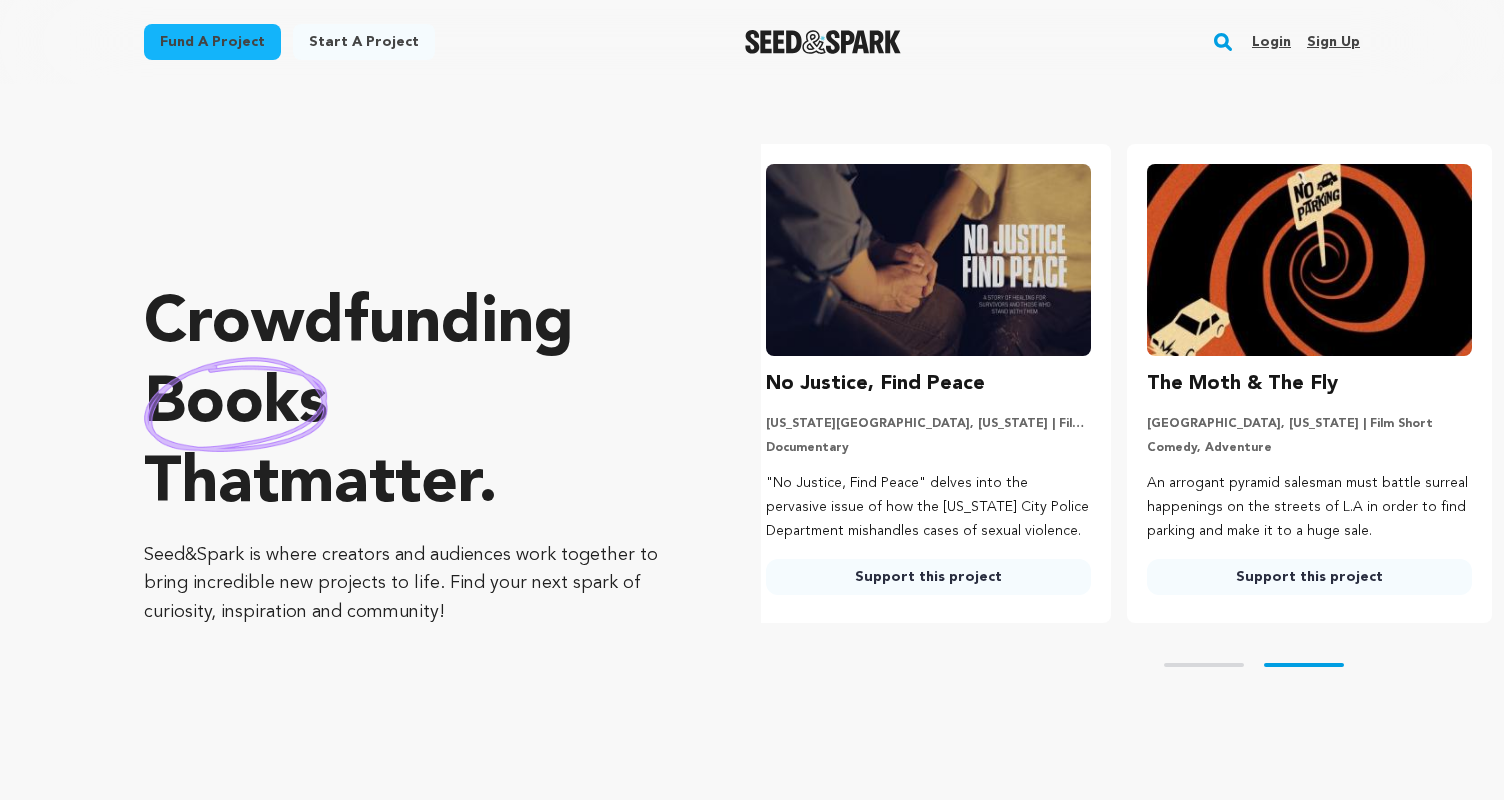 click on "Fund a project" at bounding box center [212, 42] 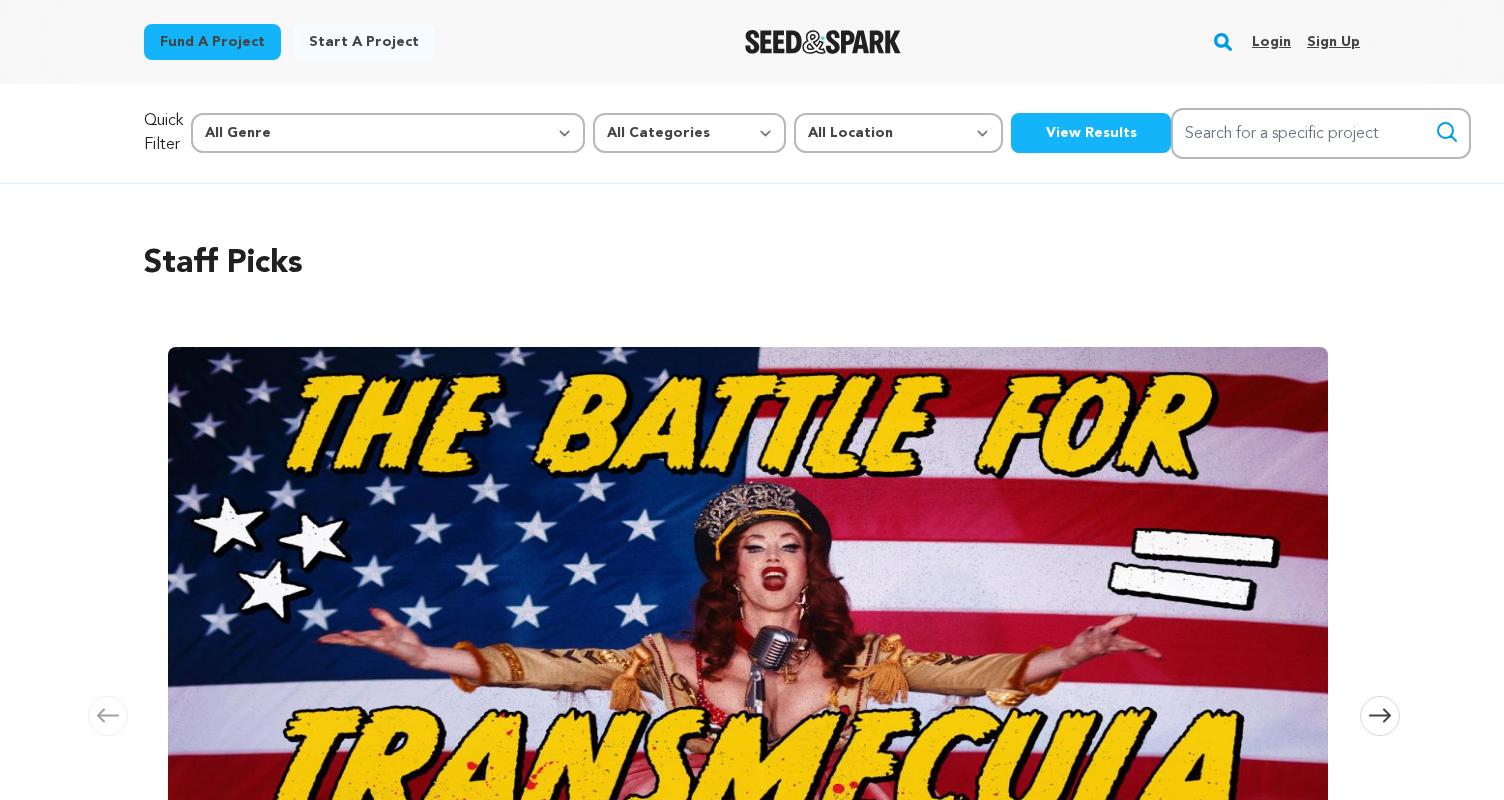 scroll, scrollTop: 0, scrollLeft: 0, axis: both 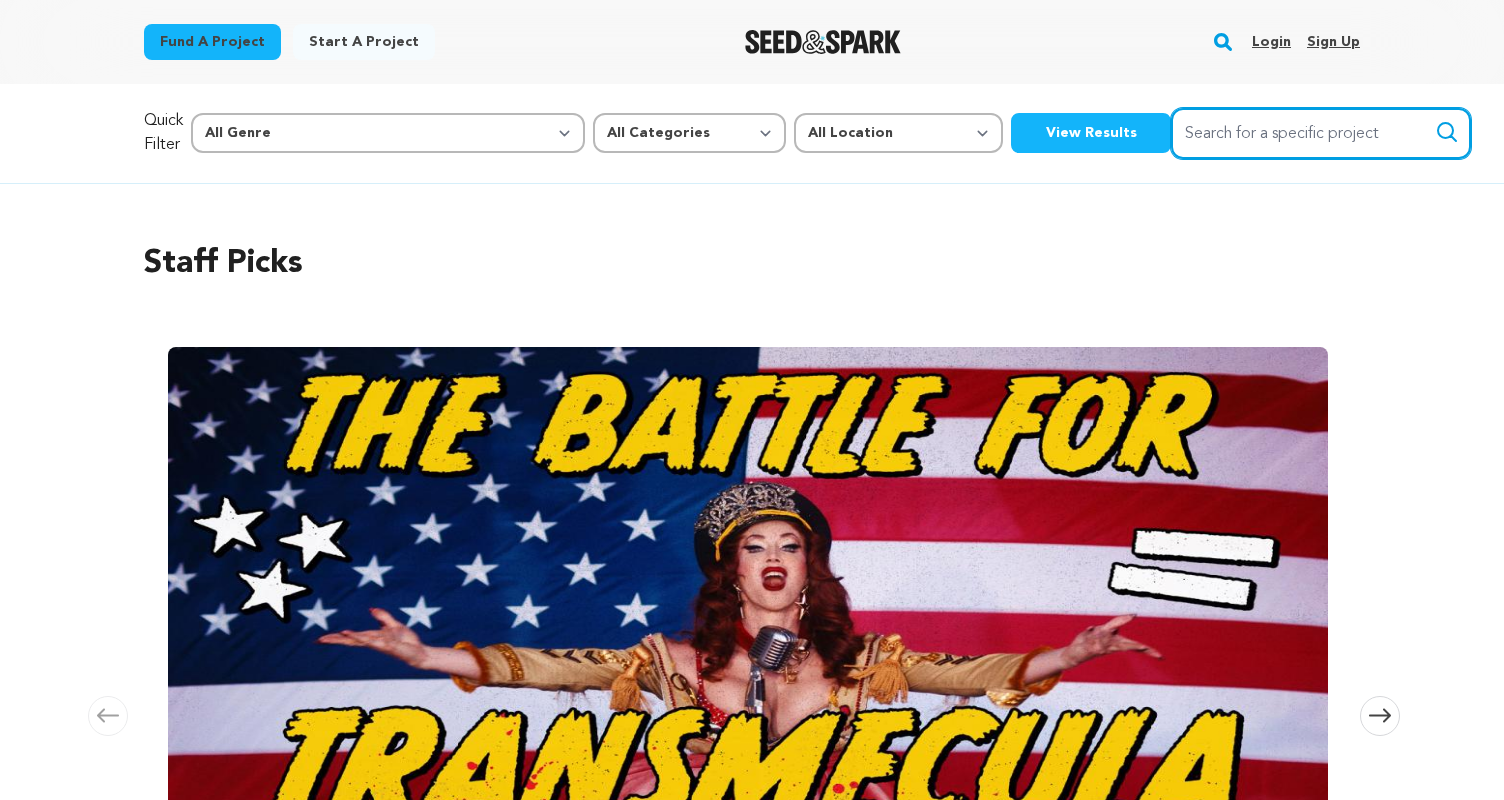 click on "Search for a specific project" at bounding box center [1321, 133] 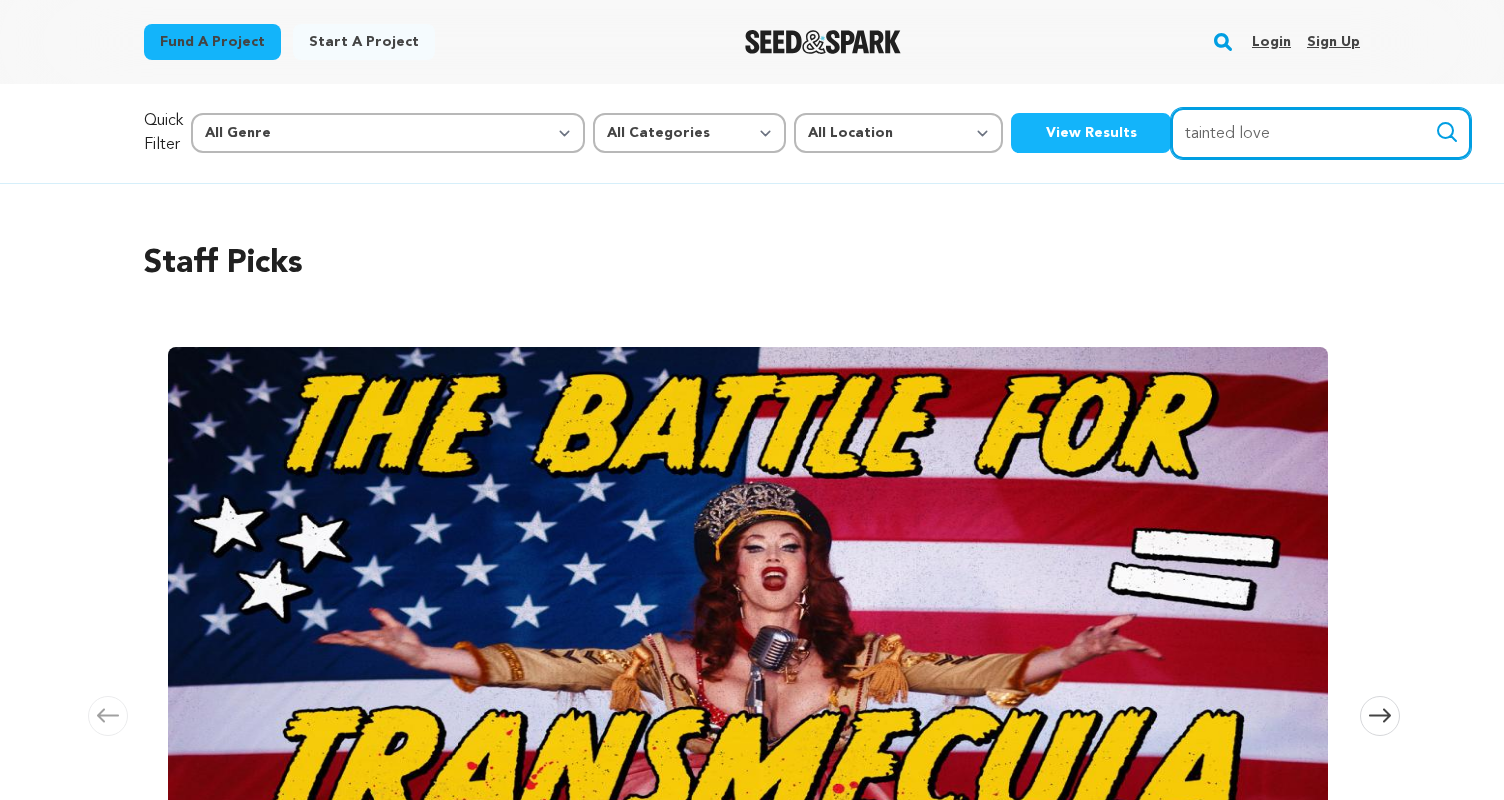 type on "tainted love" 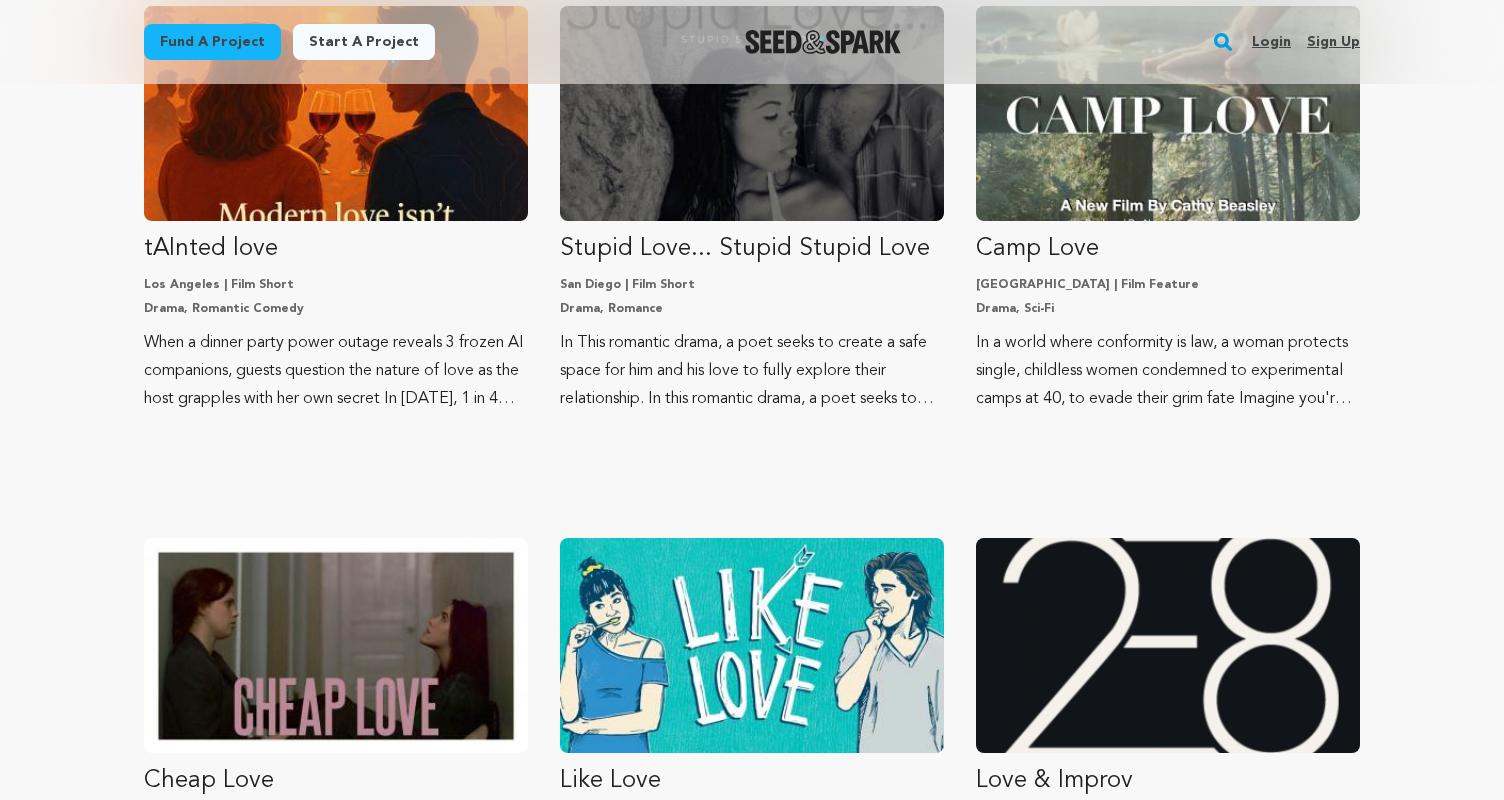 scroll, scrollTop: 0, scrollLeft: 0, axis: both 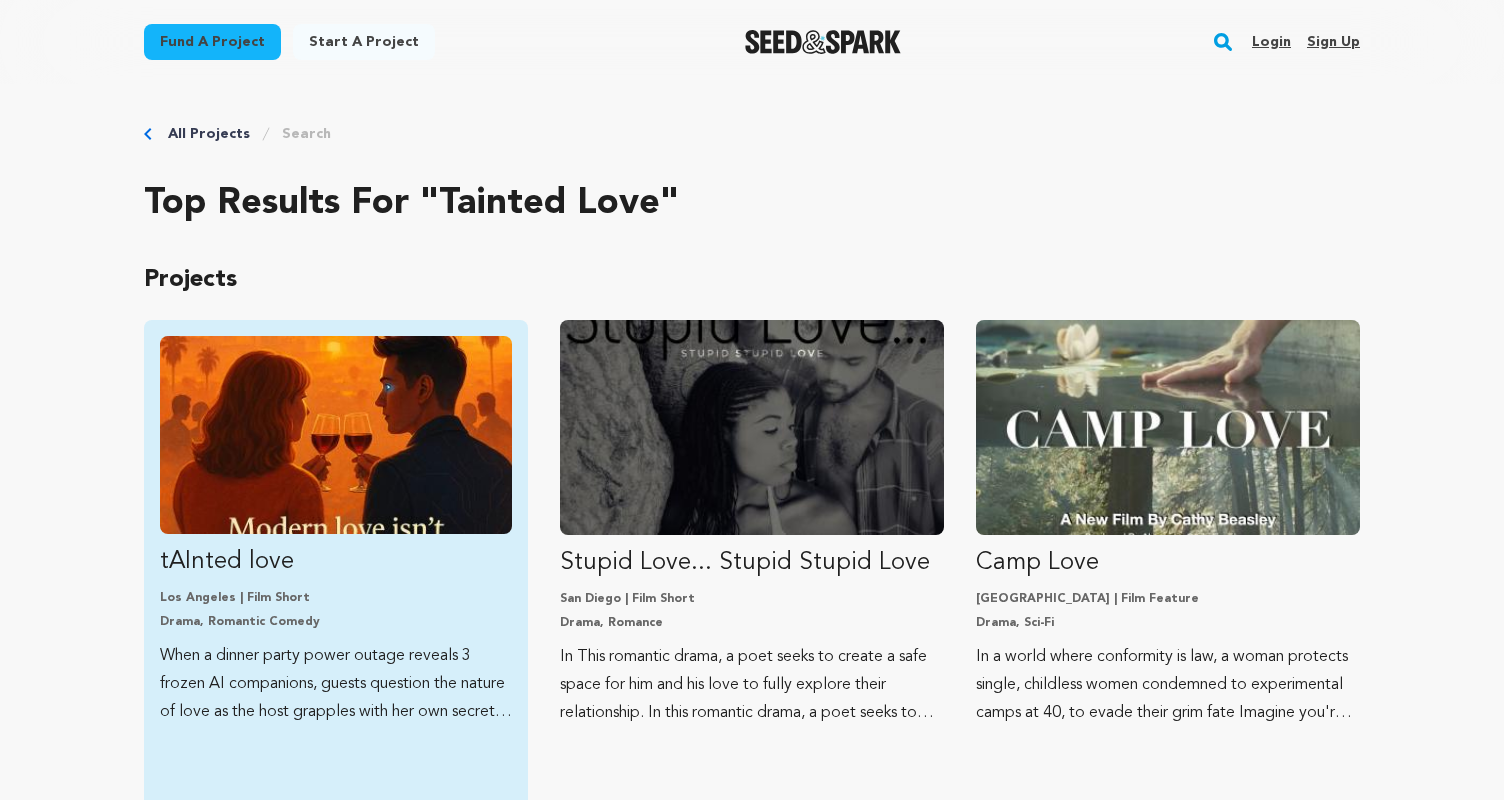 click on "tAInted love" at bounding box center [336, 562] 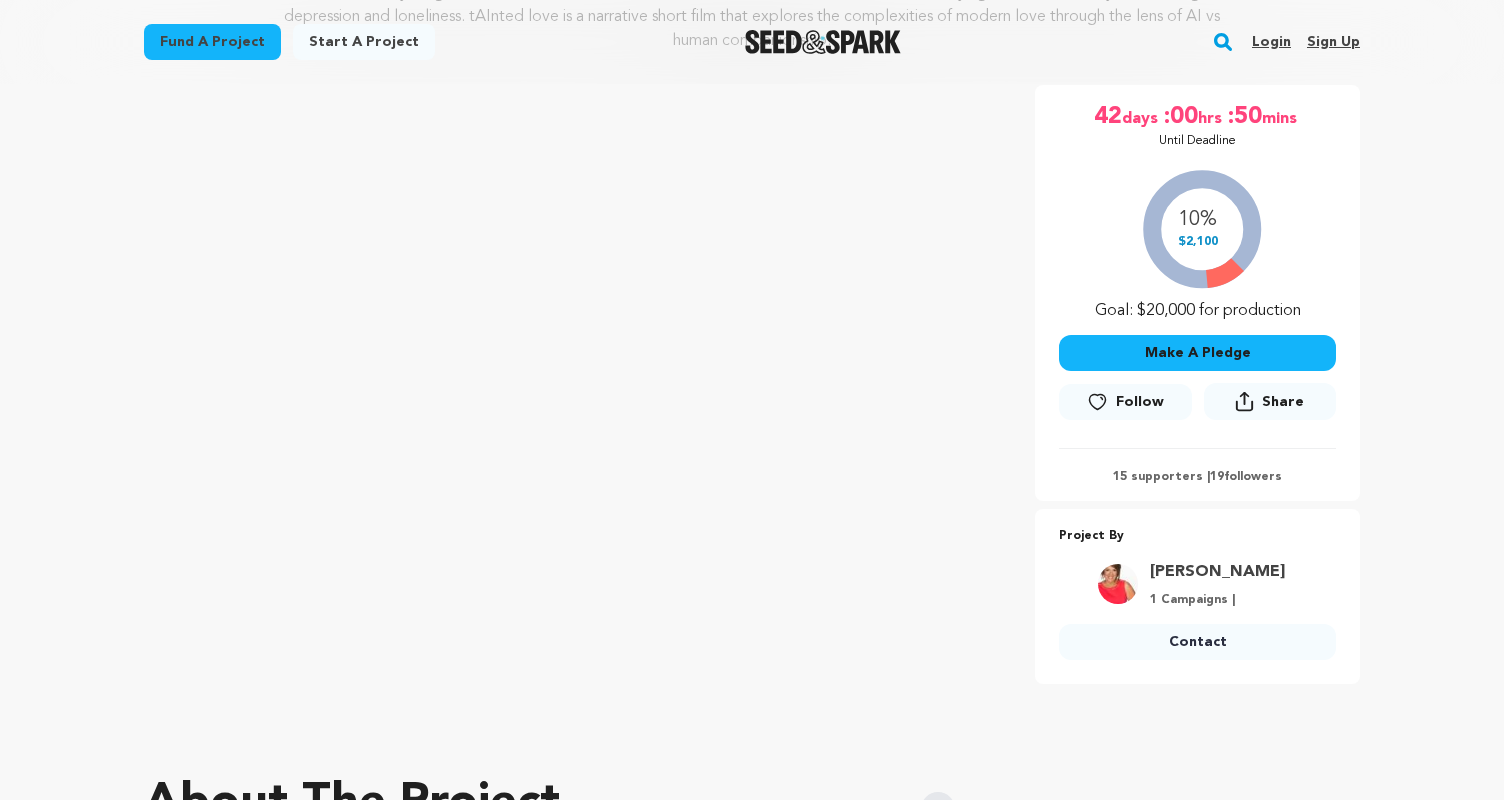 scroll, scrollTop: 304, scrollLeft: 0, axis: vertical 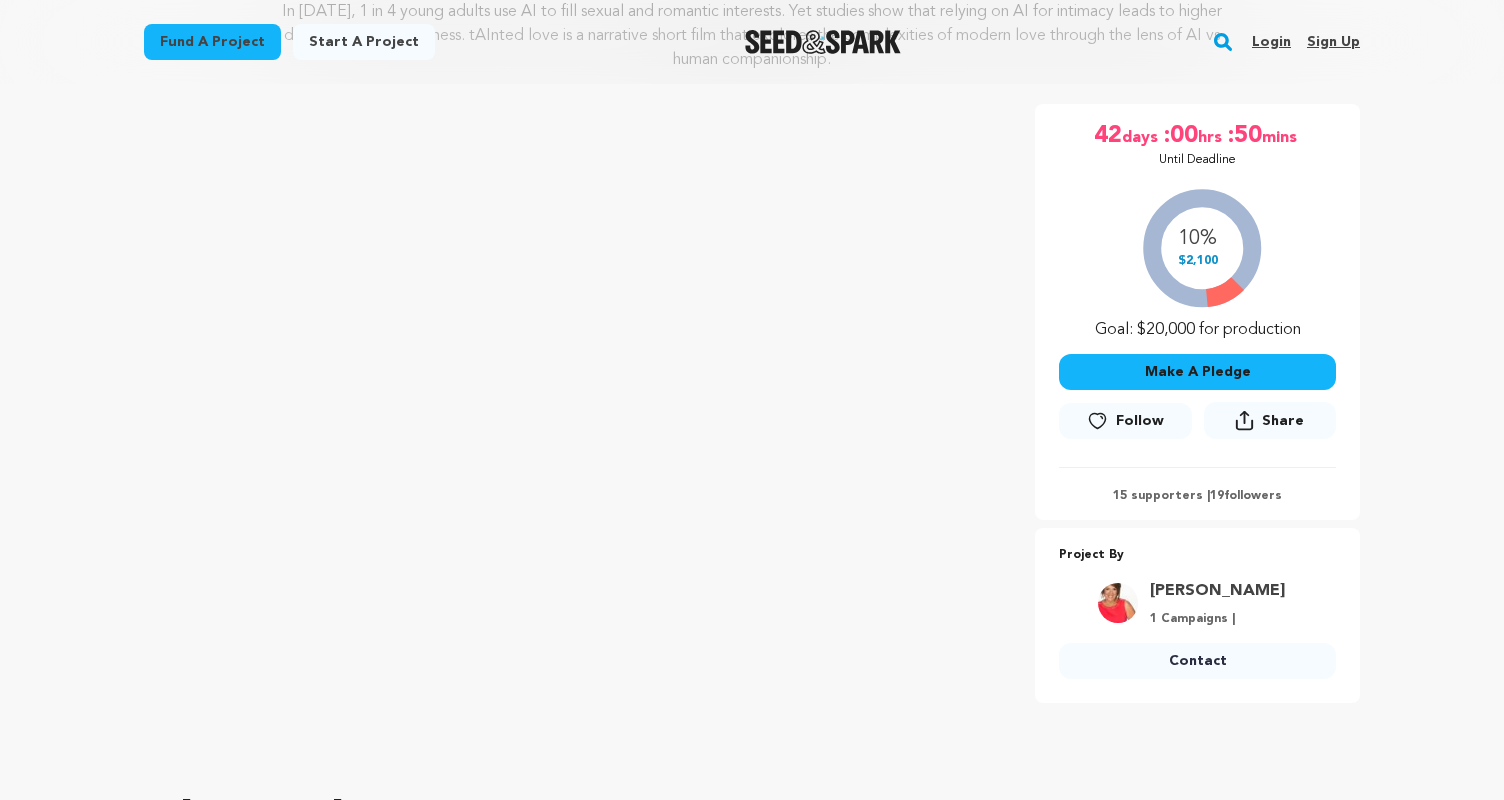 click on "Make A Pledge" at bounding box center (1197, 372) 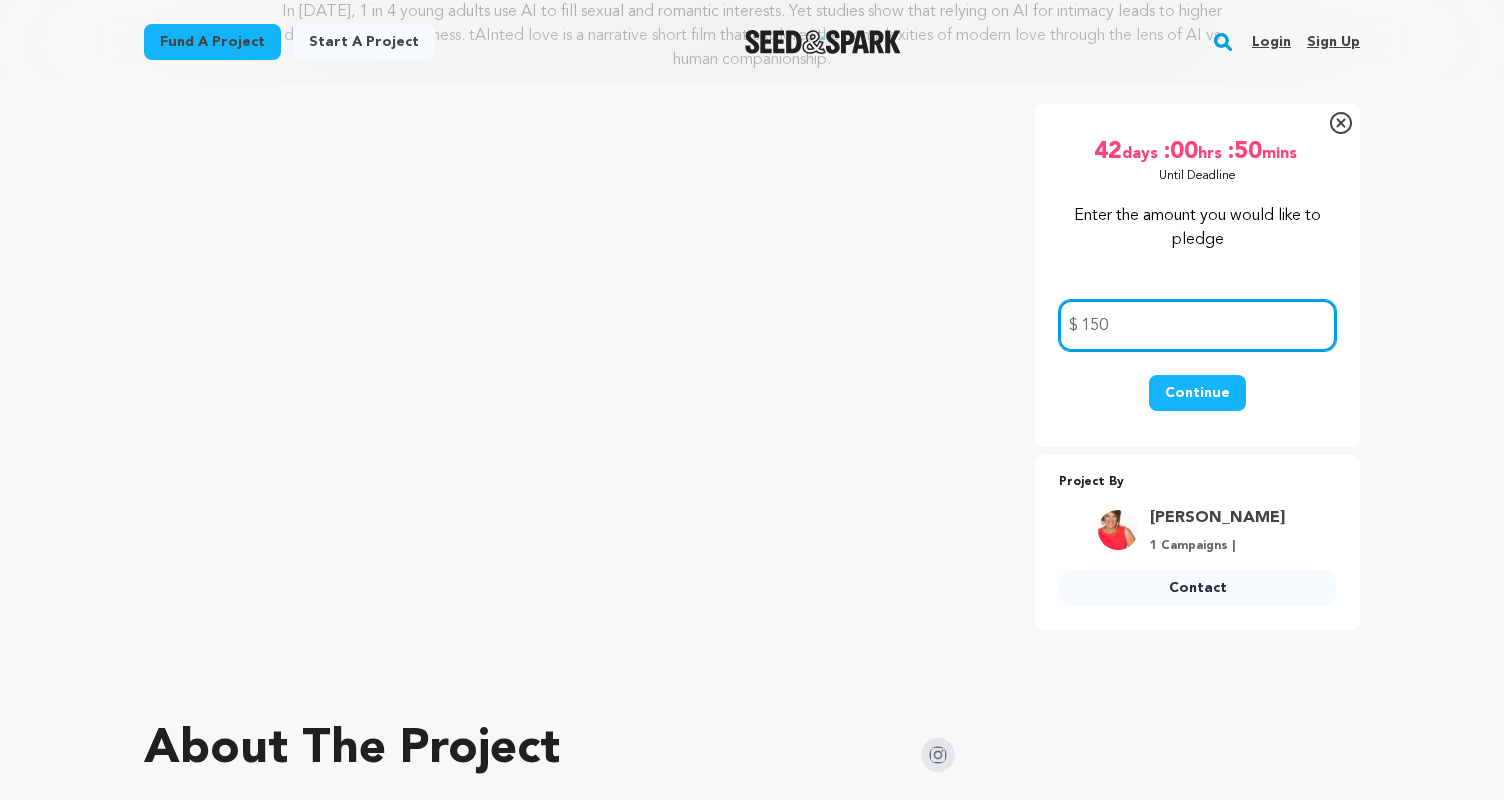 type on "150" 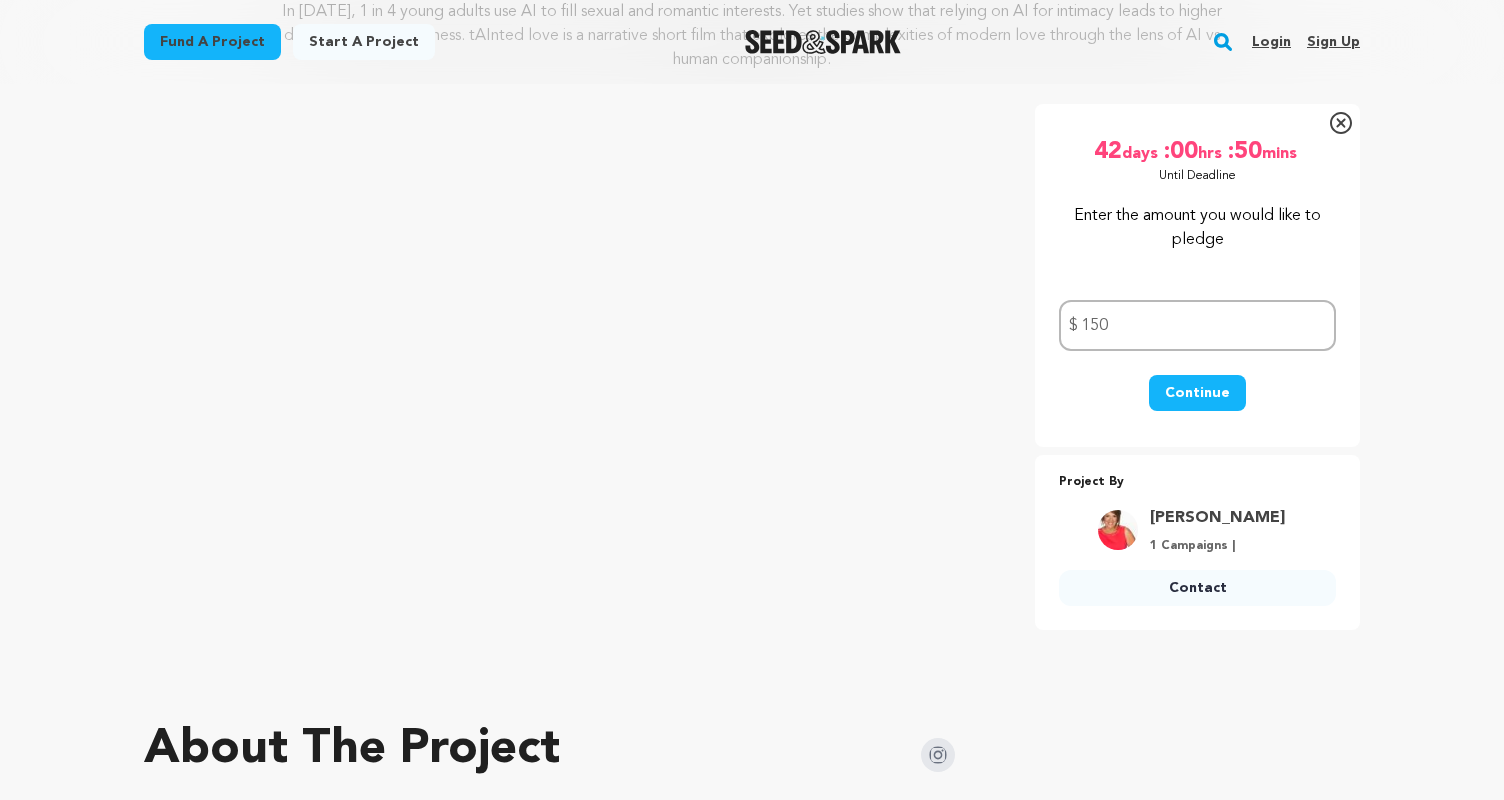 click on "Continue" at bounding box center (1197, 393) 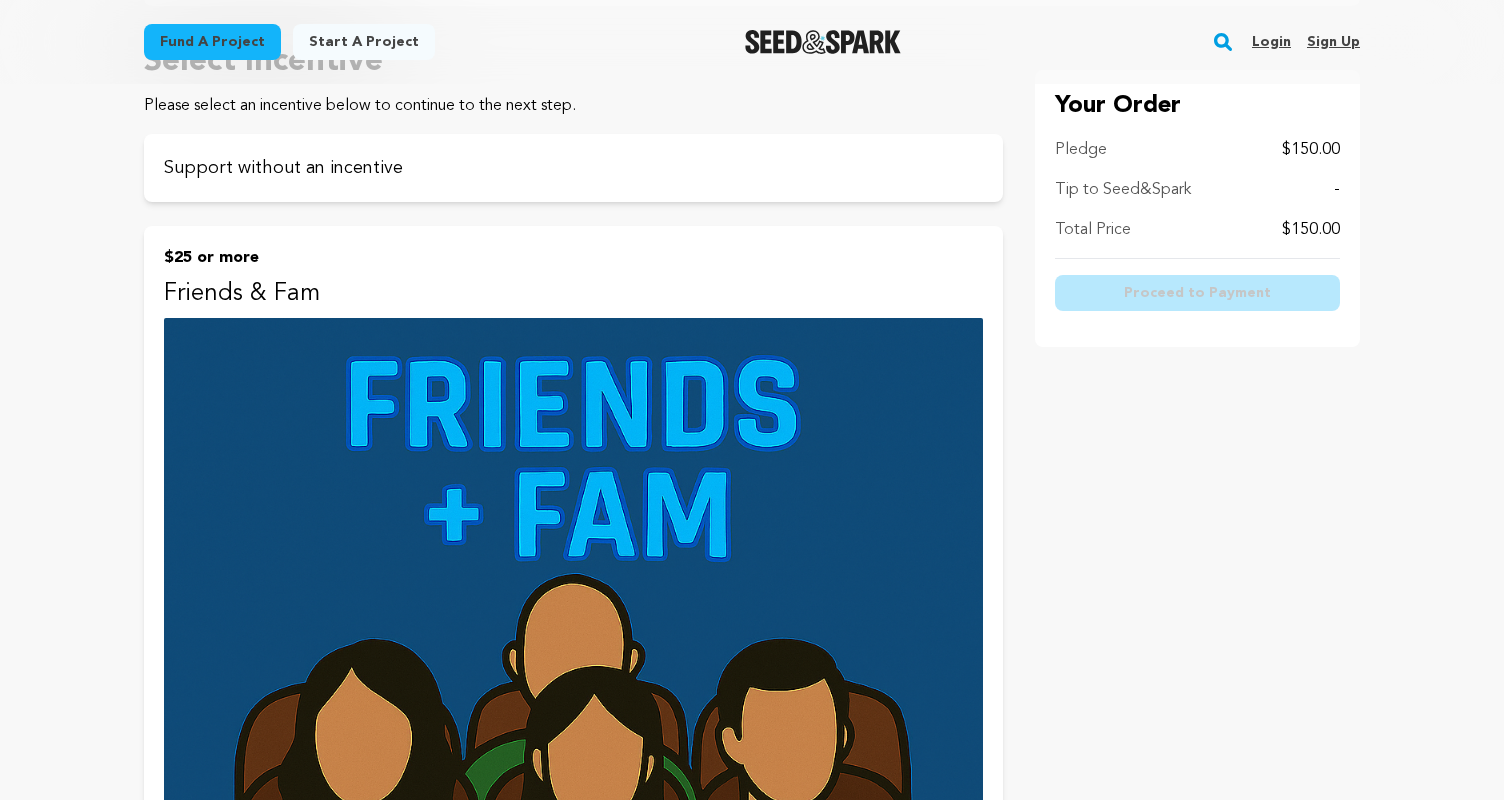 scroll, scrollTop: 0, scrollLeft: 0, axis: both 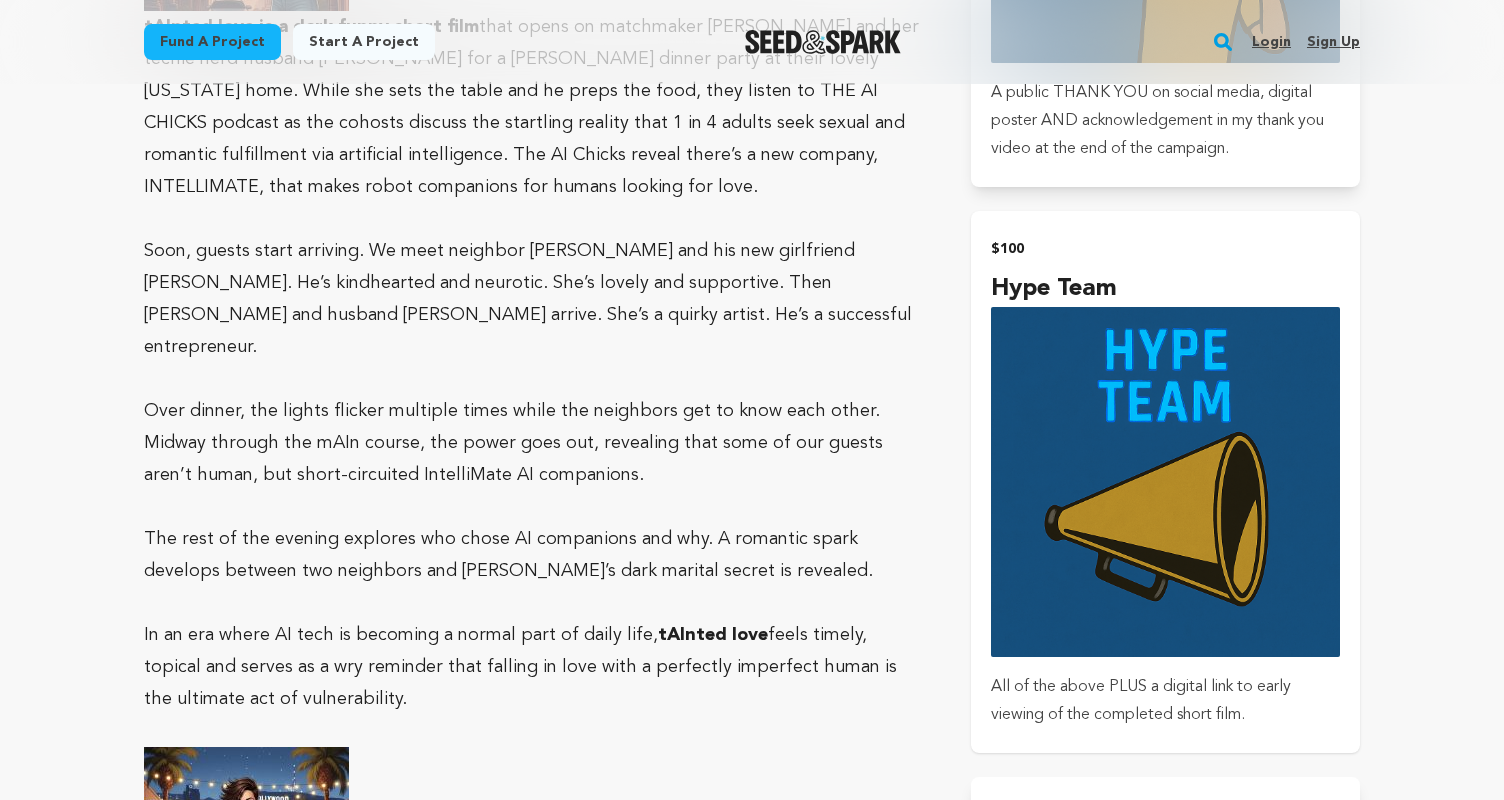 click on "All of the above PLUS a digital link to early viewing of the completed short film." at bounding box center [1165, 701] 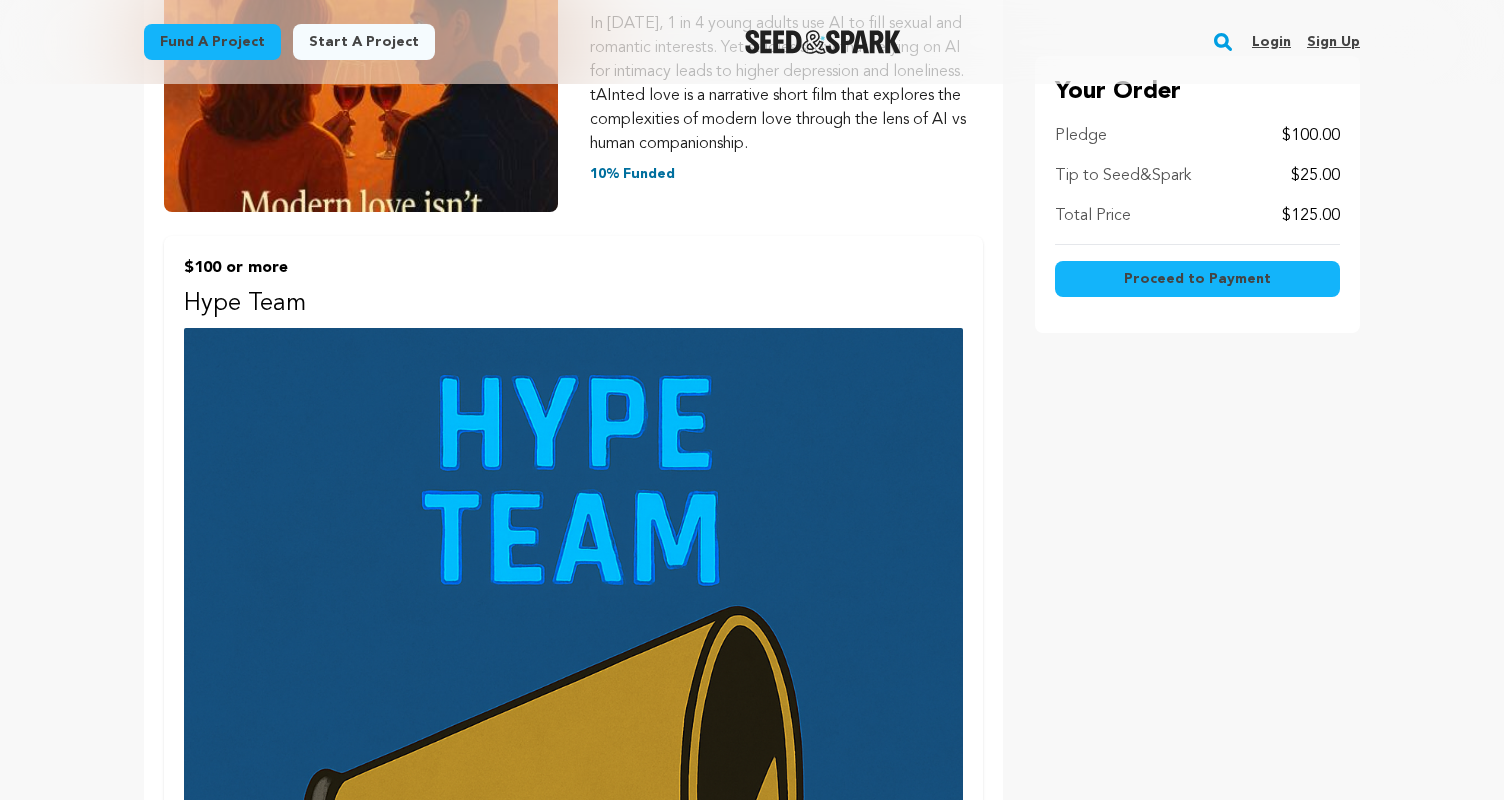 scroll, scrollTop: 455, scrollLeft: 0, axis: vertical 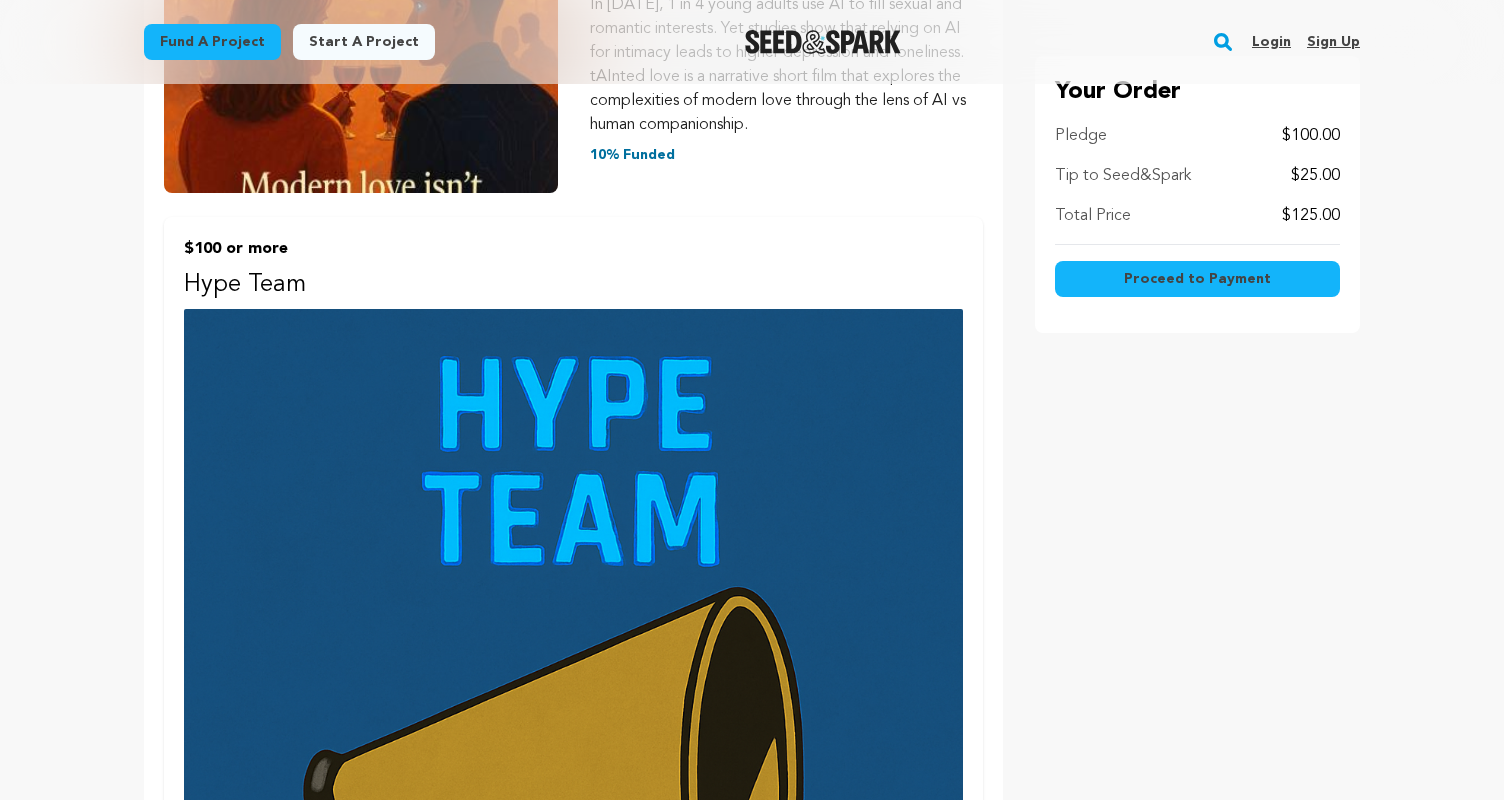 click on "Proceed to Payment" at bounding box center [1197, 279] 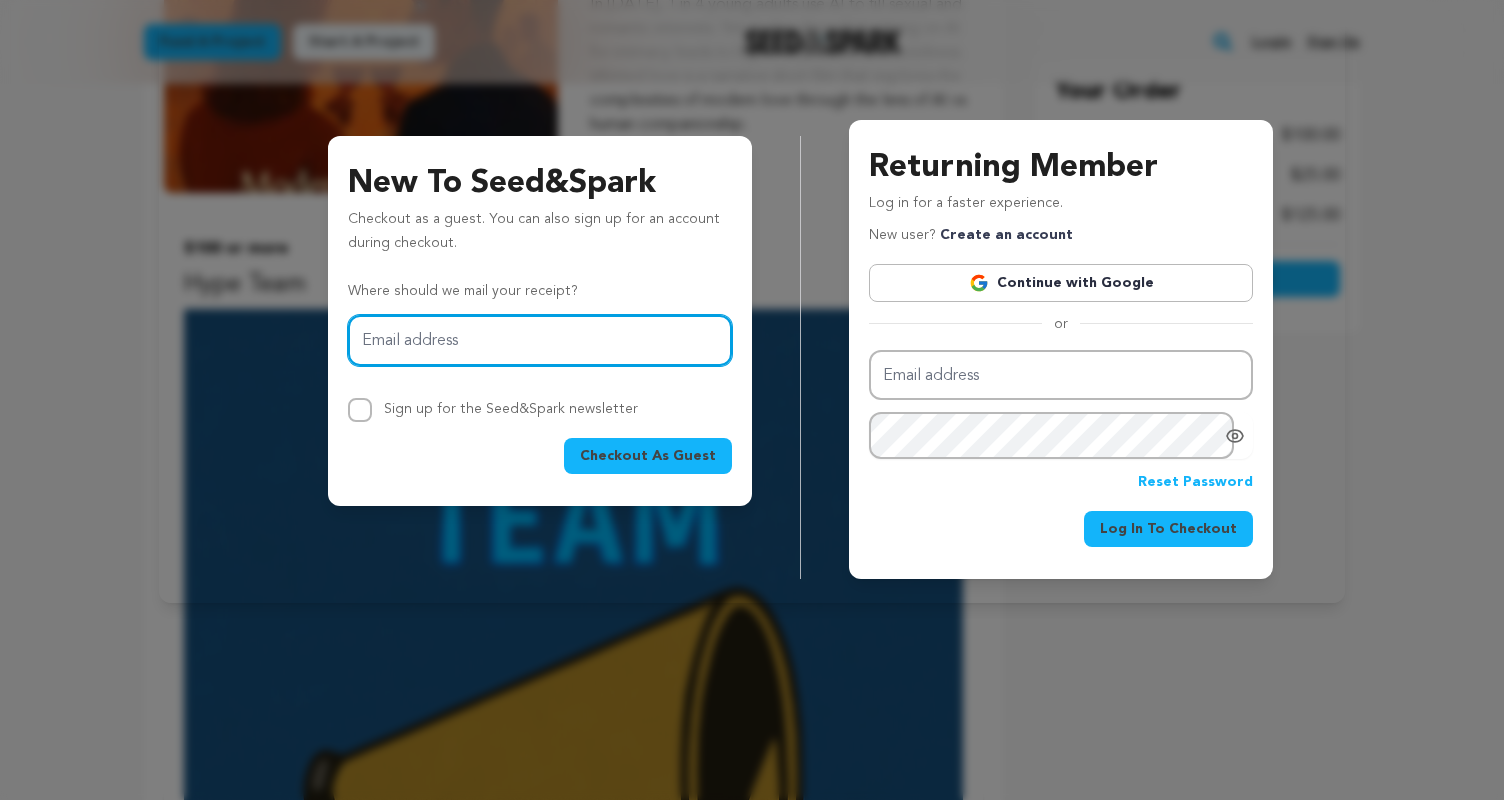 click on "Email address" at bounding box center (540, 340) 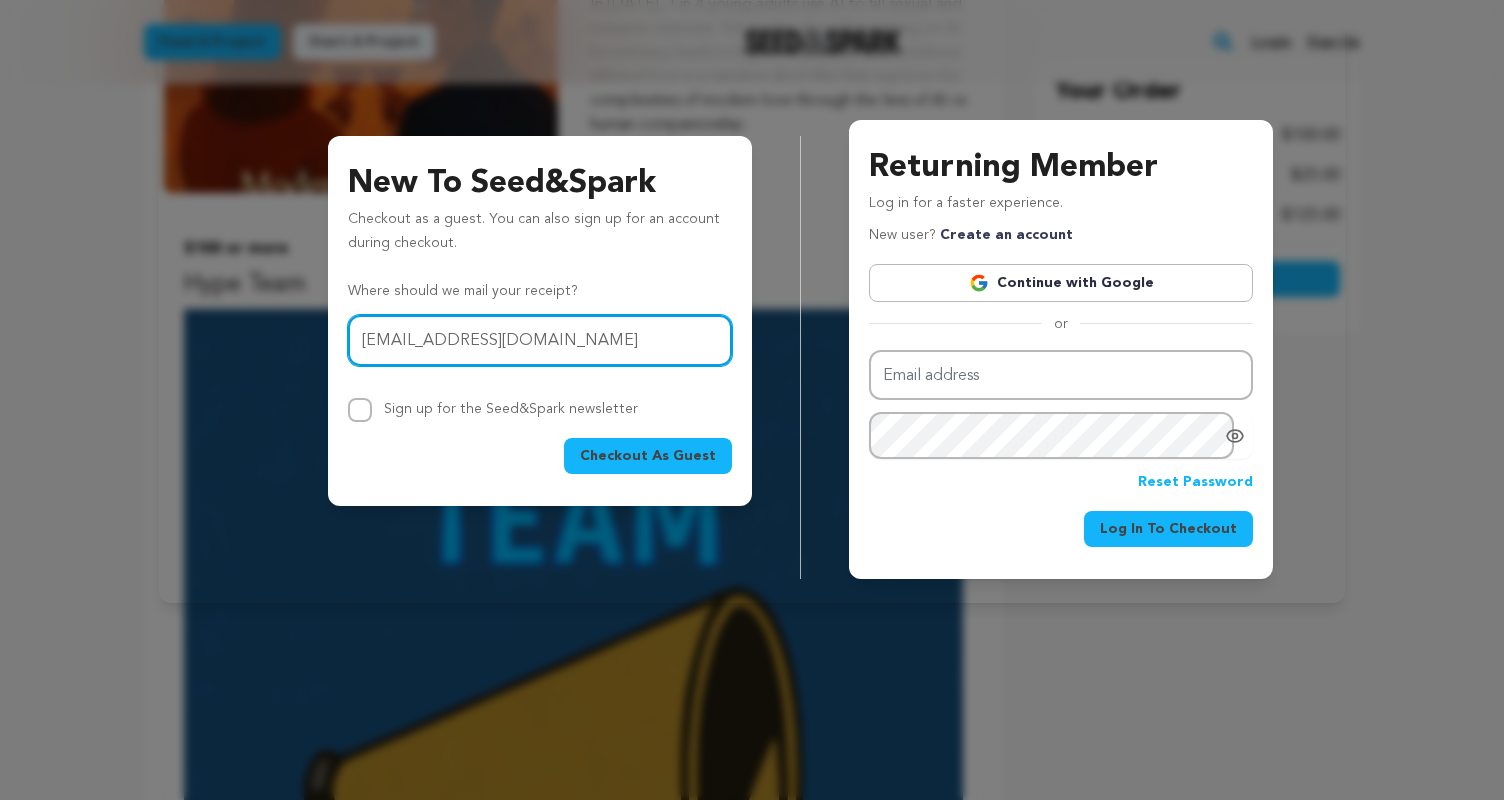 type on "tblackington@yahoo.com" 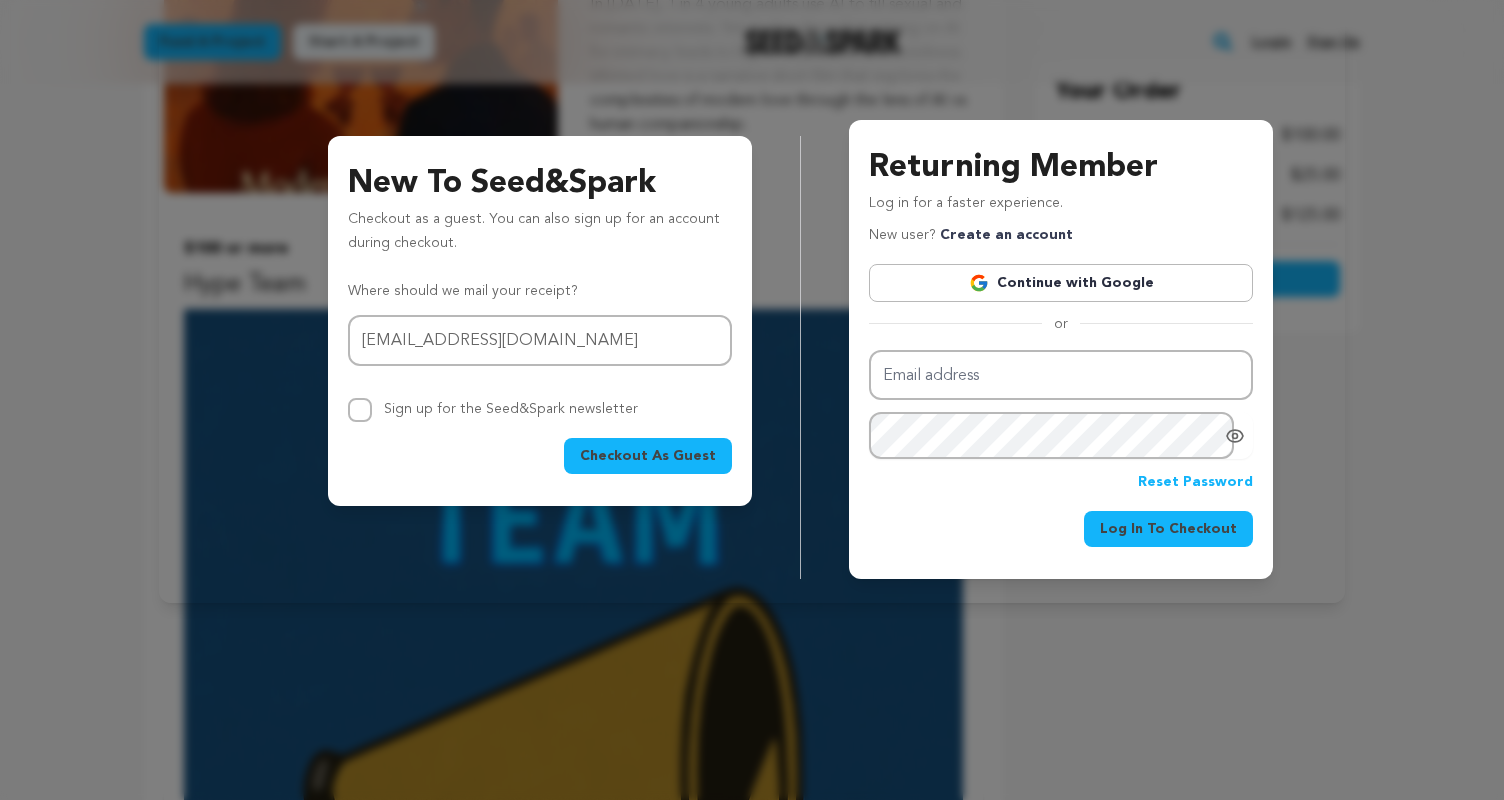 click on "Checkout As Guest" at bounding box center (648, 456) 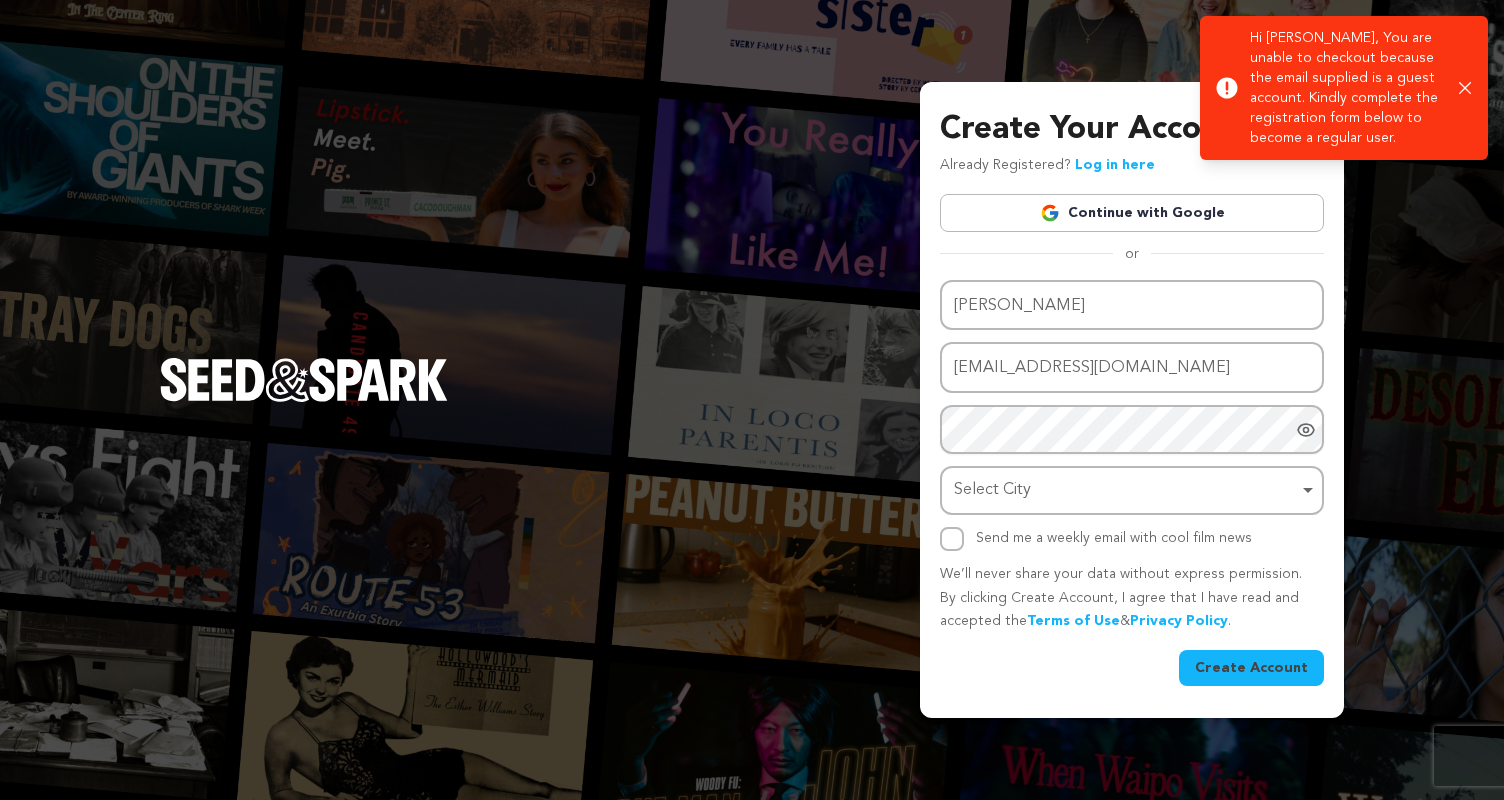 scroll, scrollTop: 0, scrollLeft: 0, axis: both 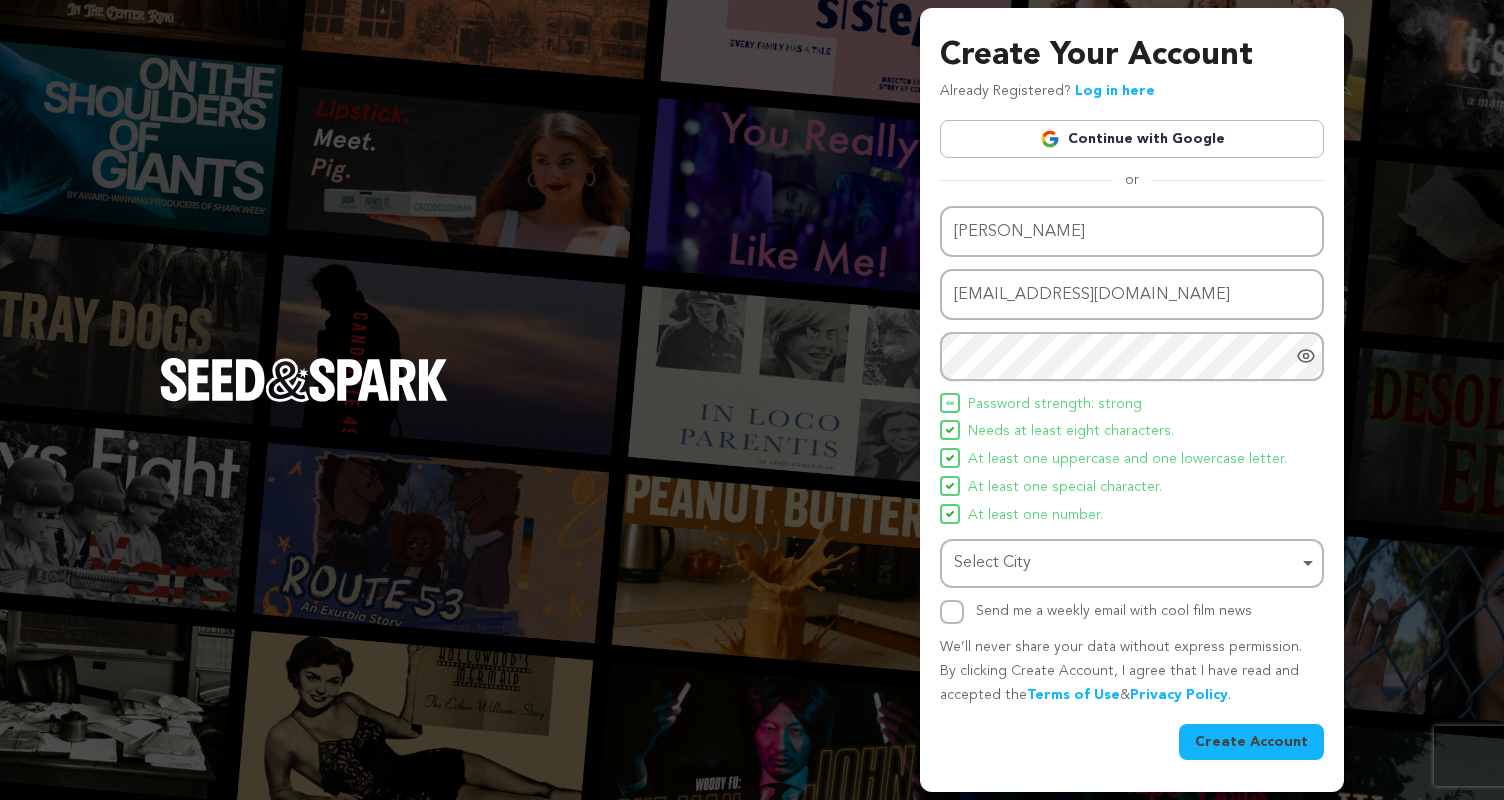 click on "Select City Remove item" at bounding box center [1126, 563] 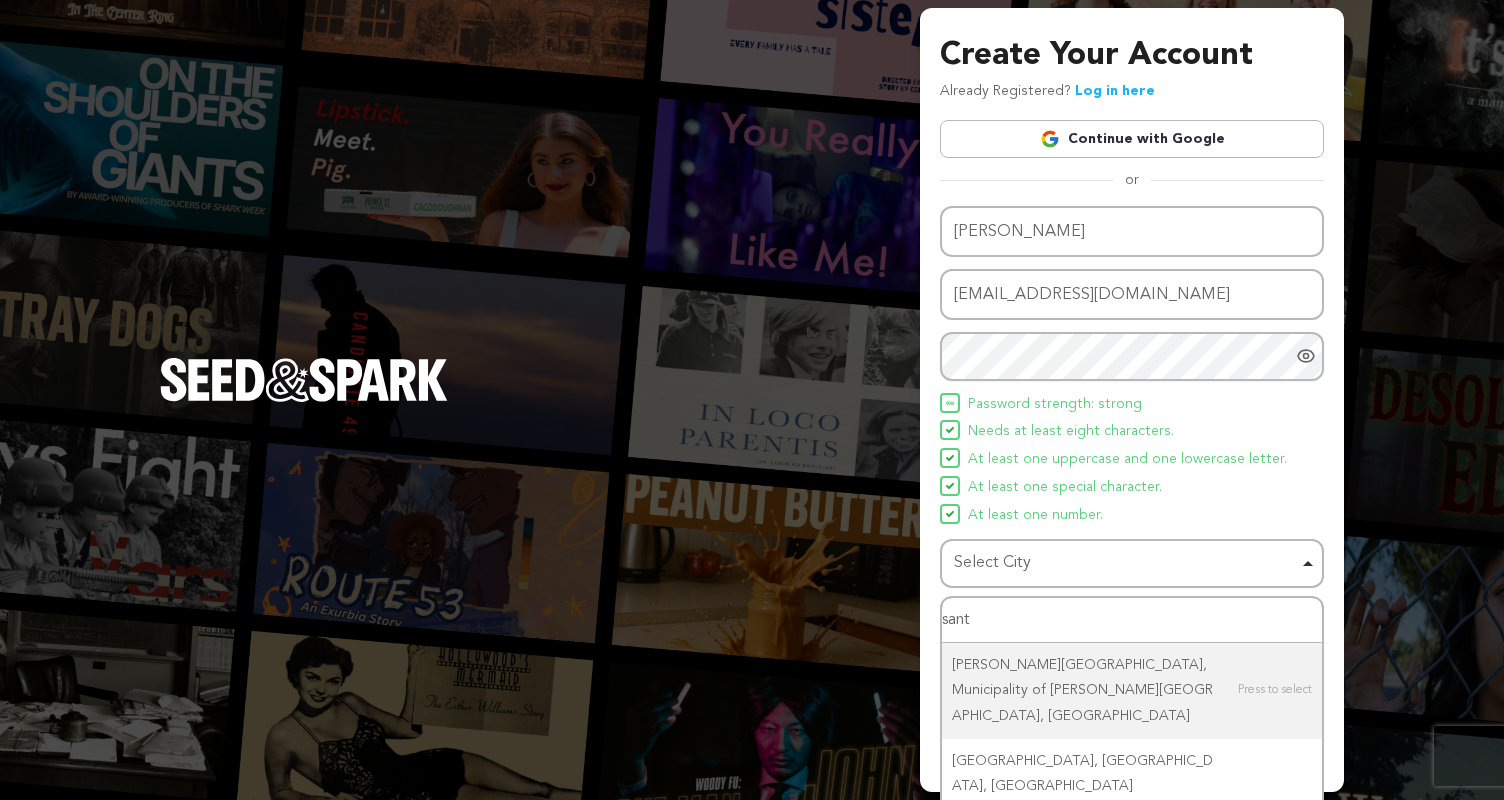 type on "Santa Monica" 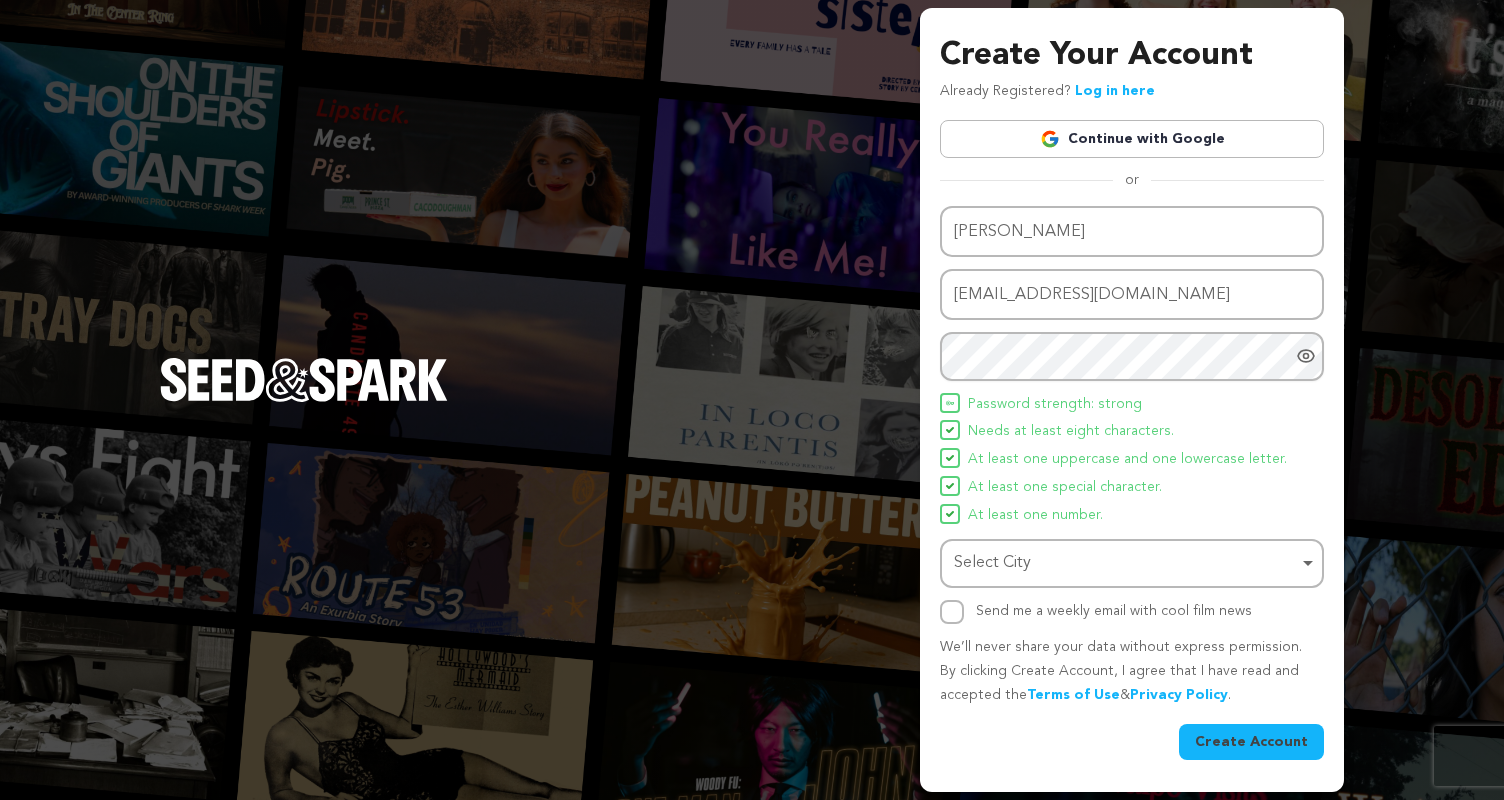 click on "Select City Remove item" at bounding box center [1126, 563] 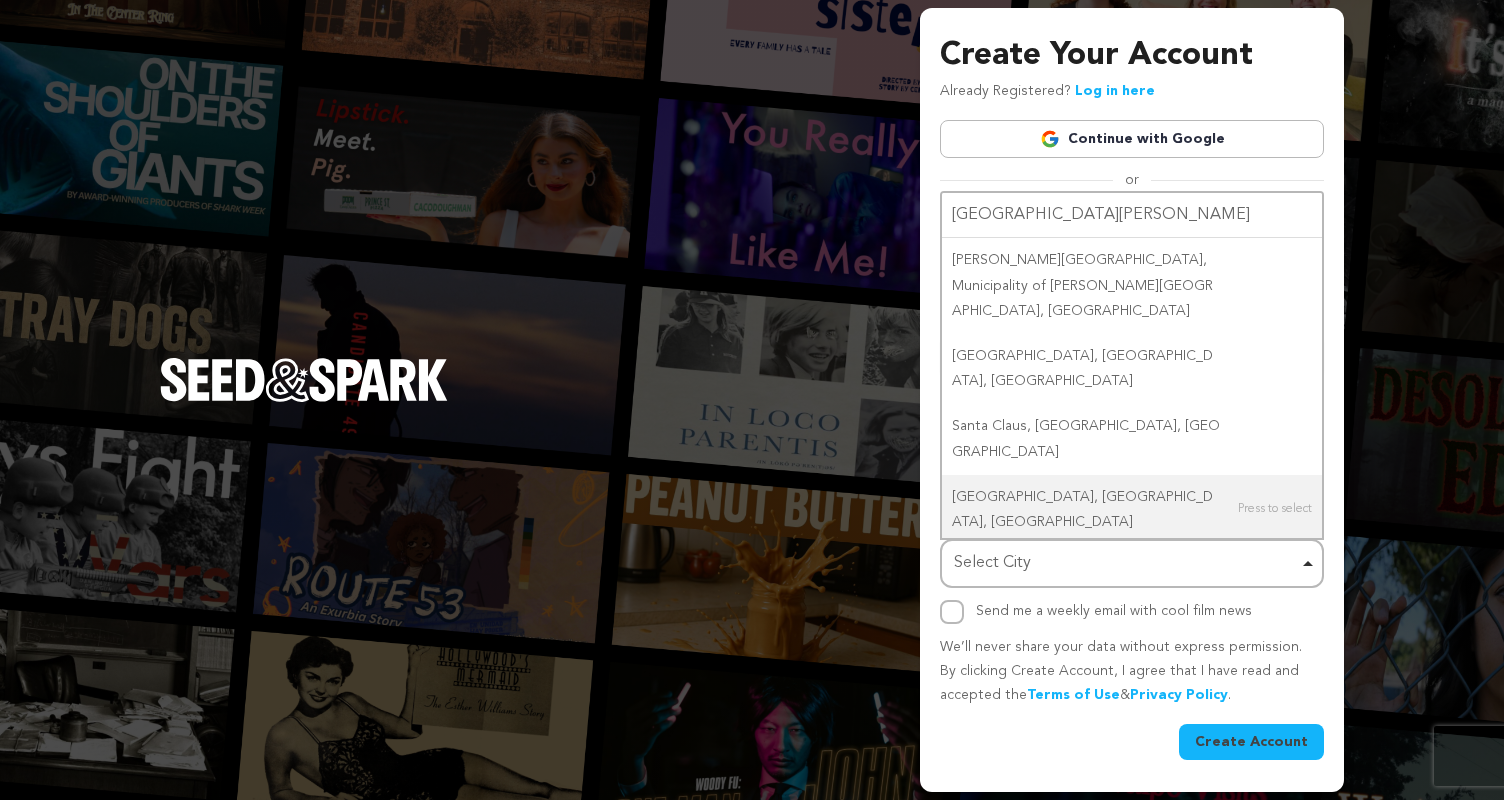 type 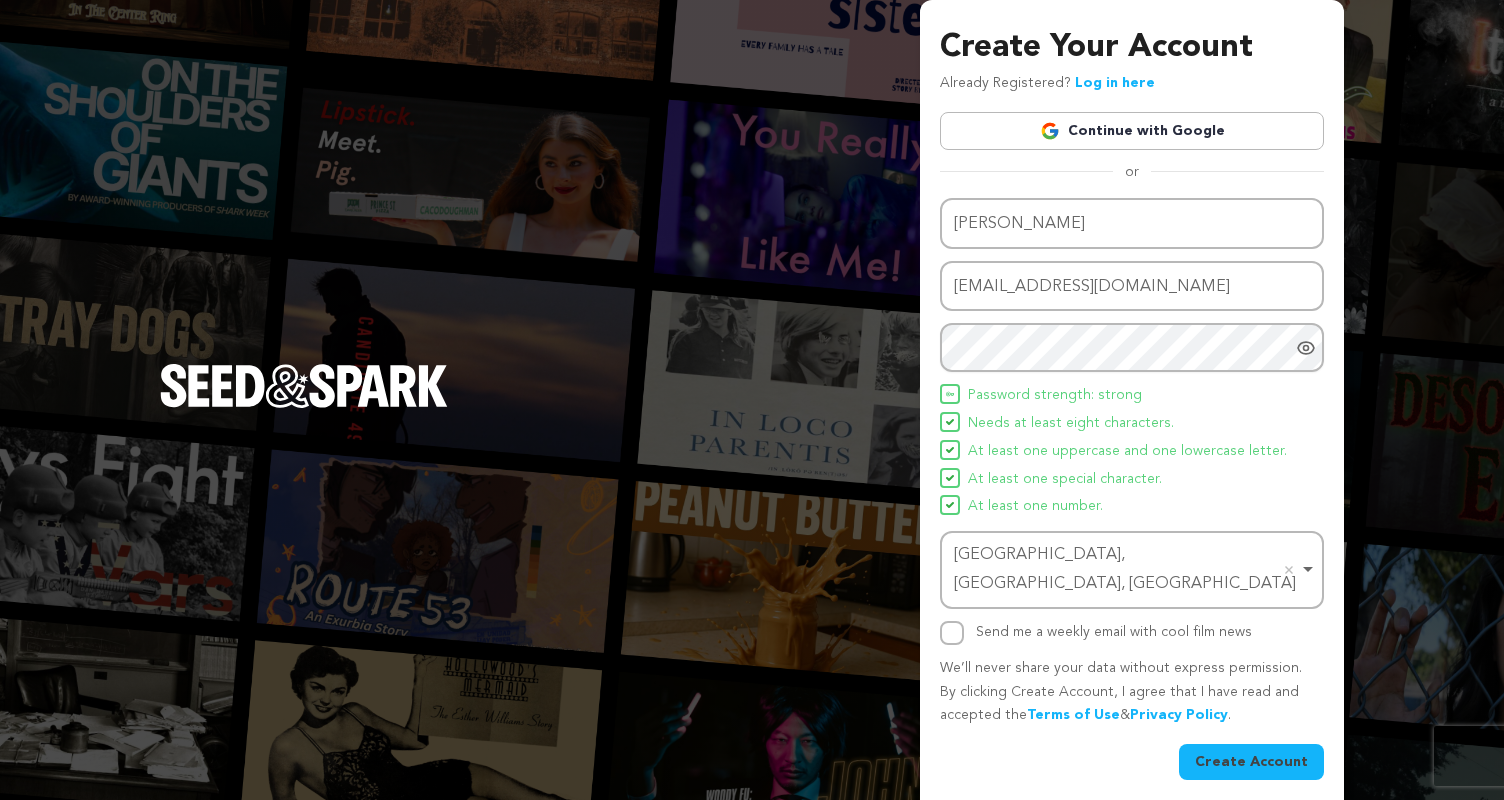 click on "Create Account" at bounding box center [1251, 762] 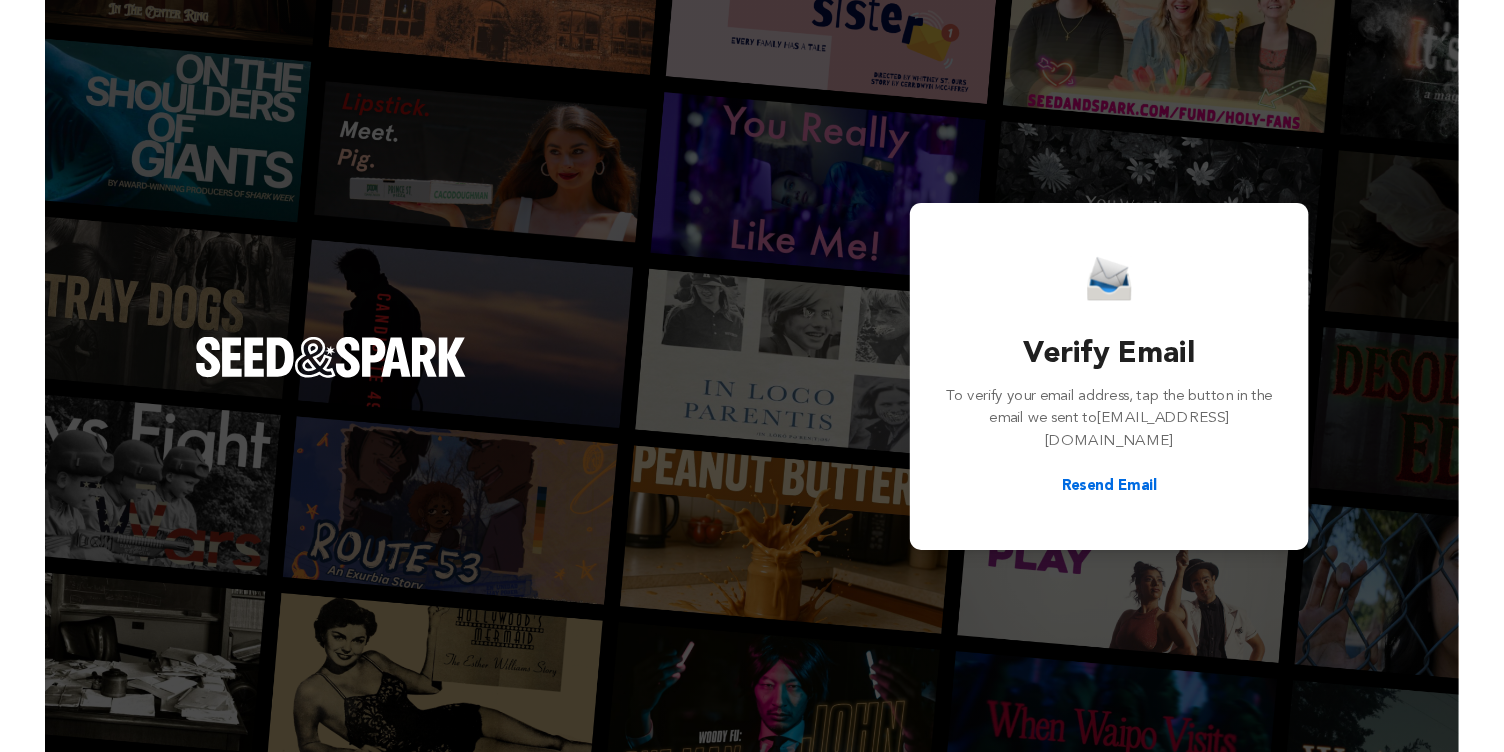 scroll, scrollTop: 0, scrollLeft: 0, axis: both 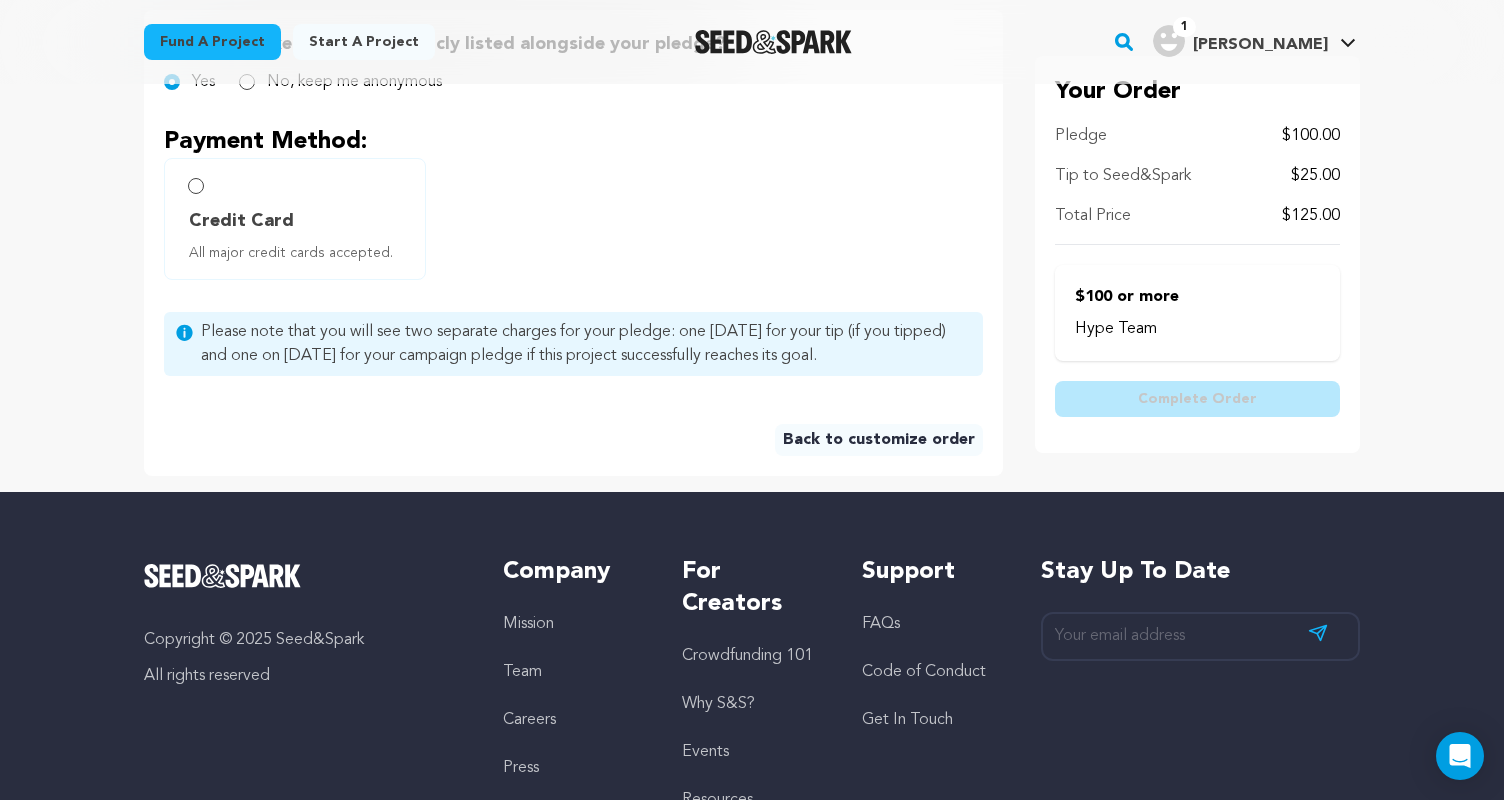 click on "Back to customize order" at bounding box center (879, 440) 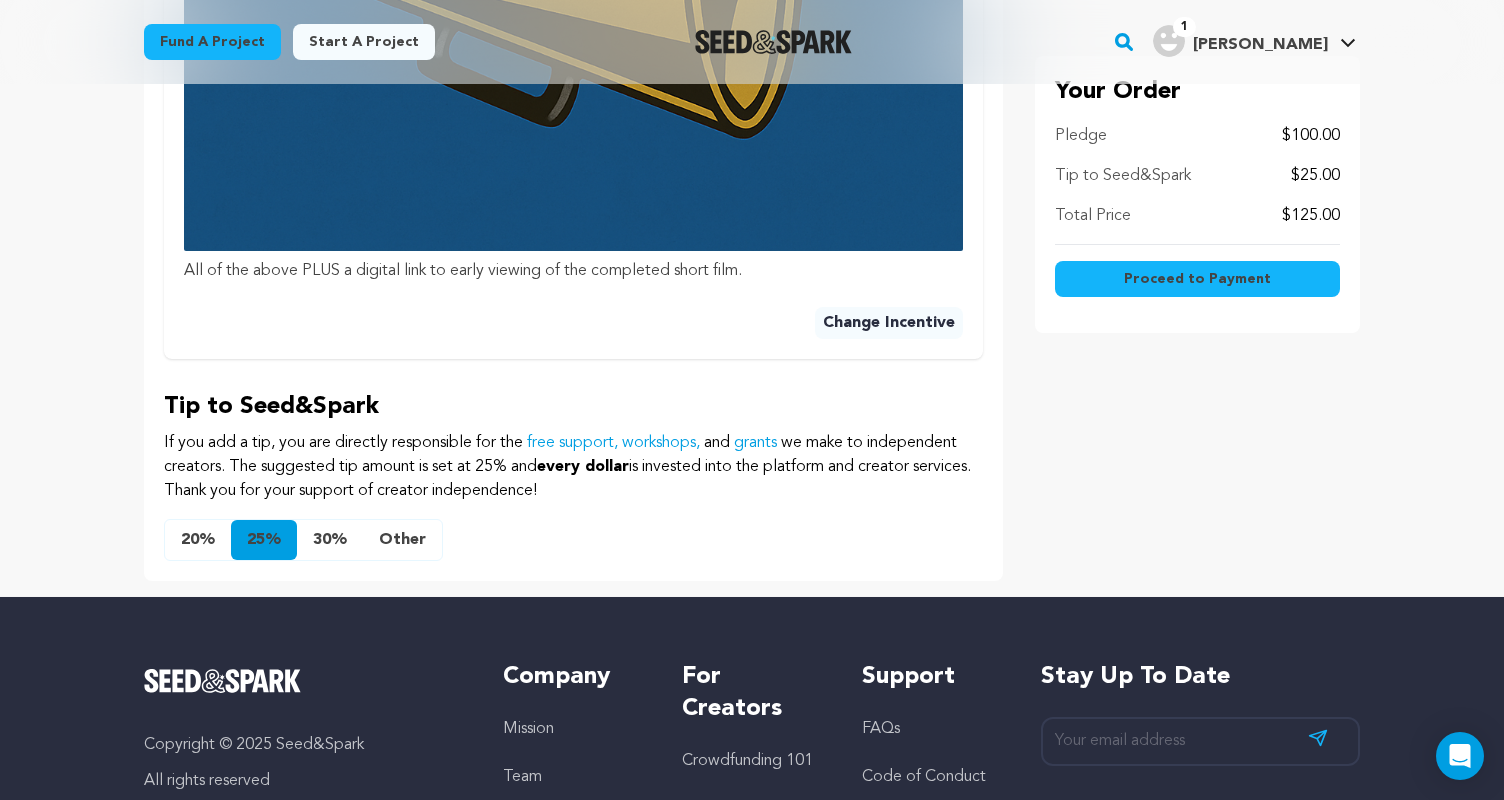 scroll, scrollTop: 1291, scrollLeft: 0, axis: vertical 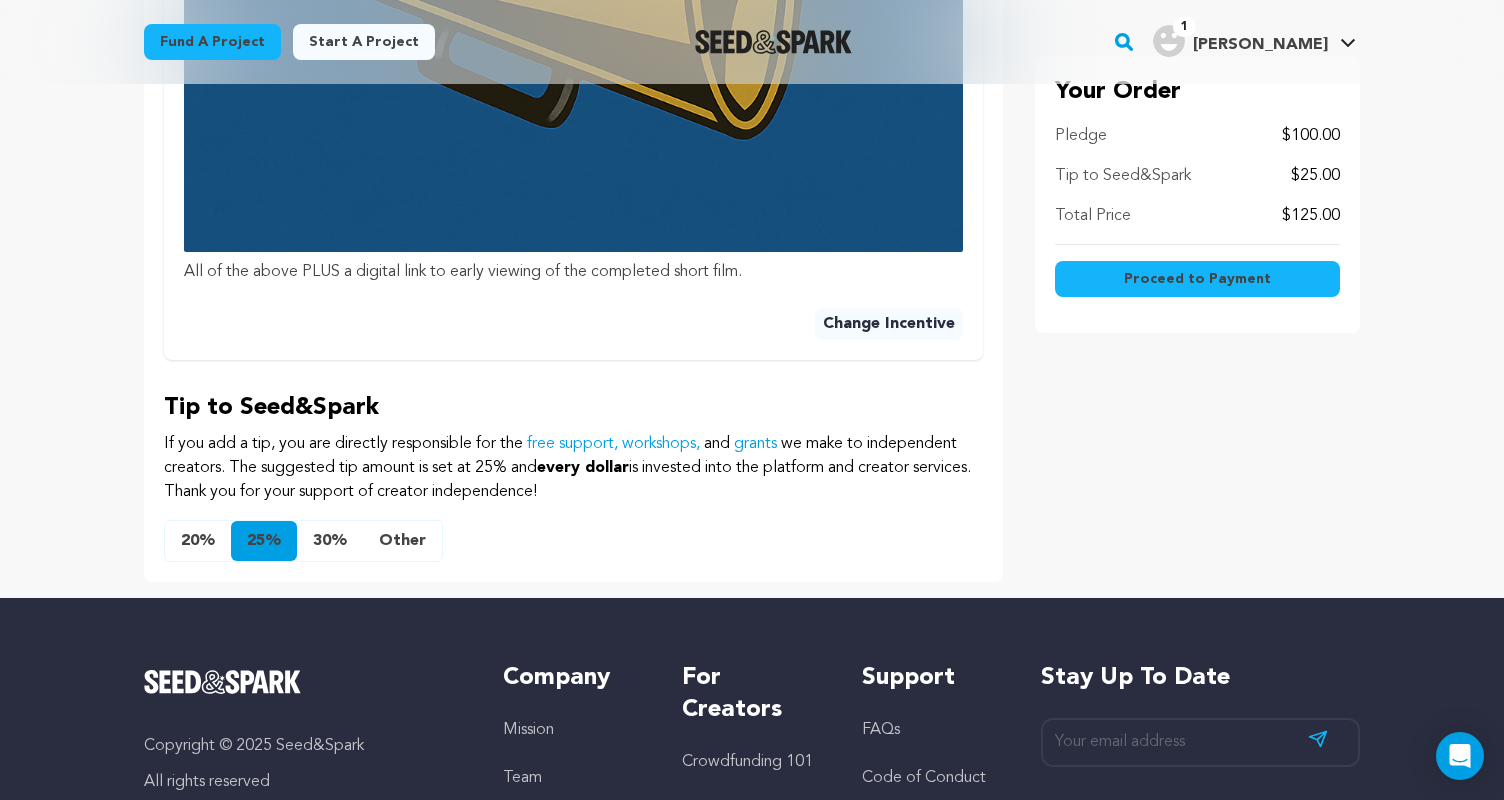 click on "Other" at bounding box center [402, 541] 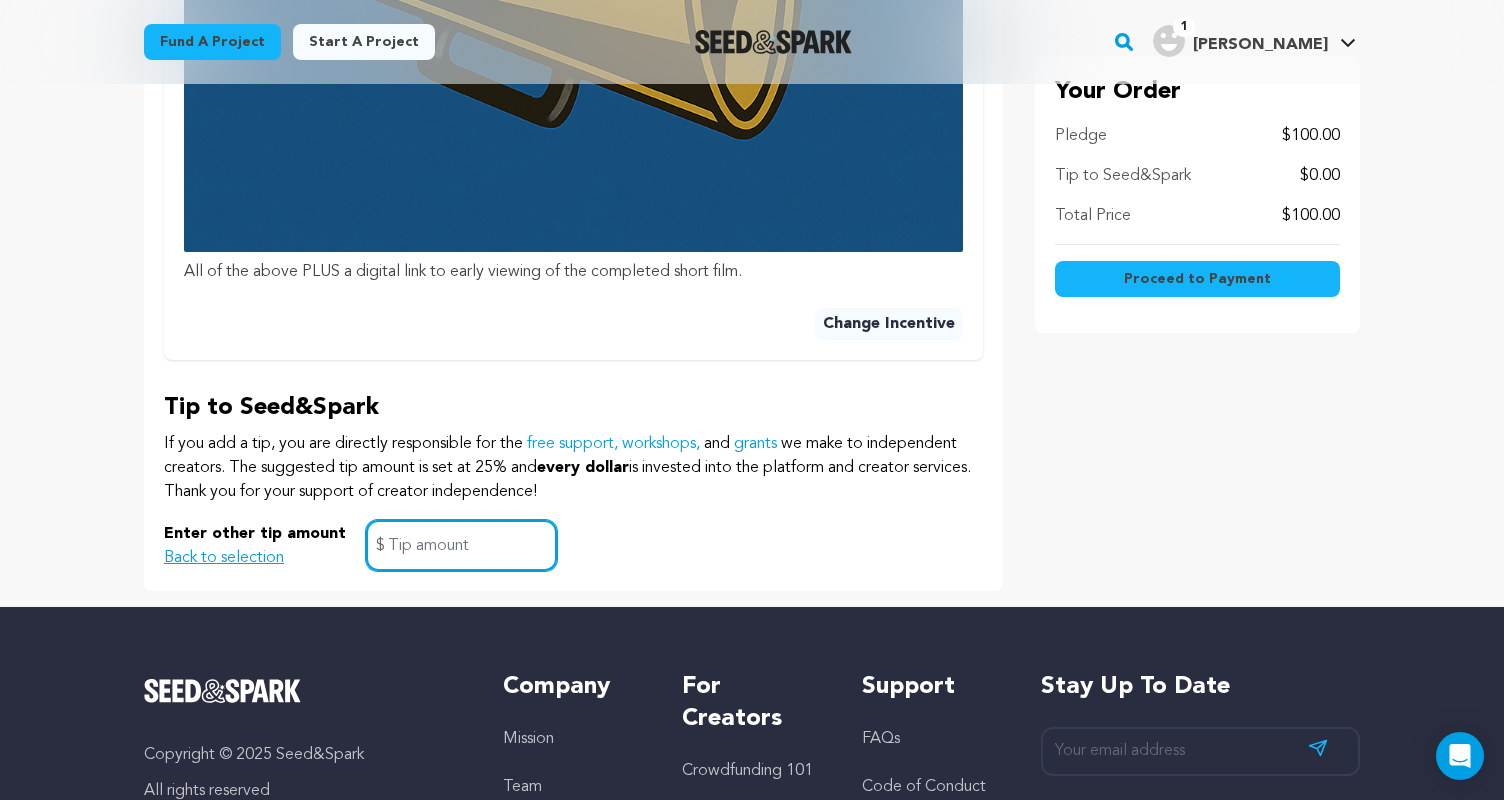 click at bounding box center (461, 545) 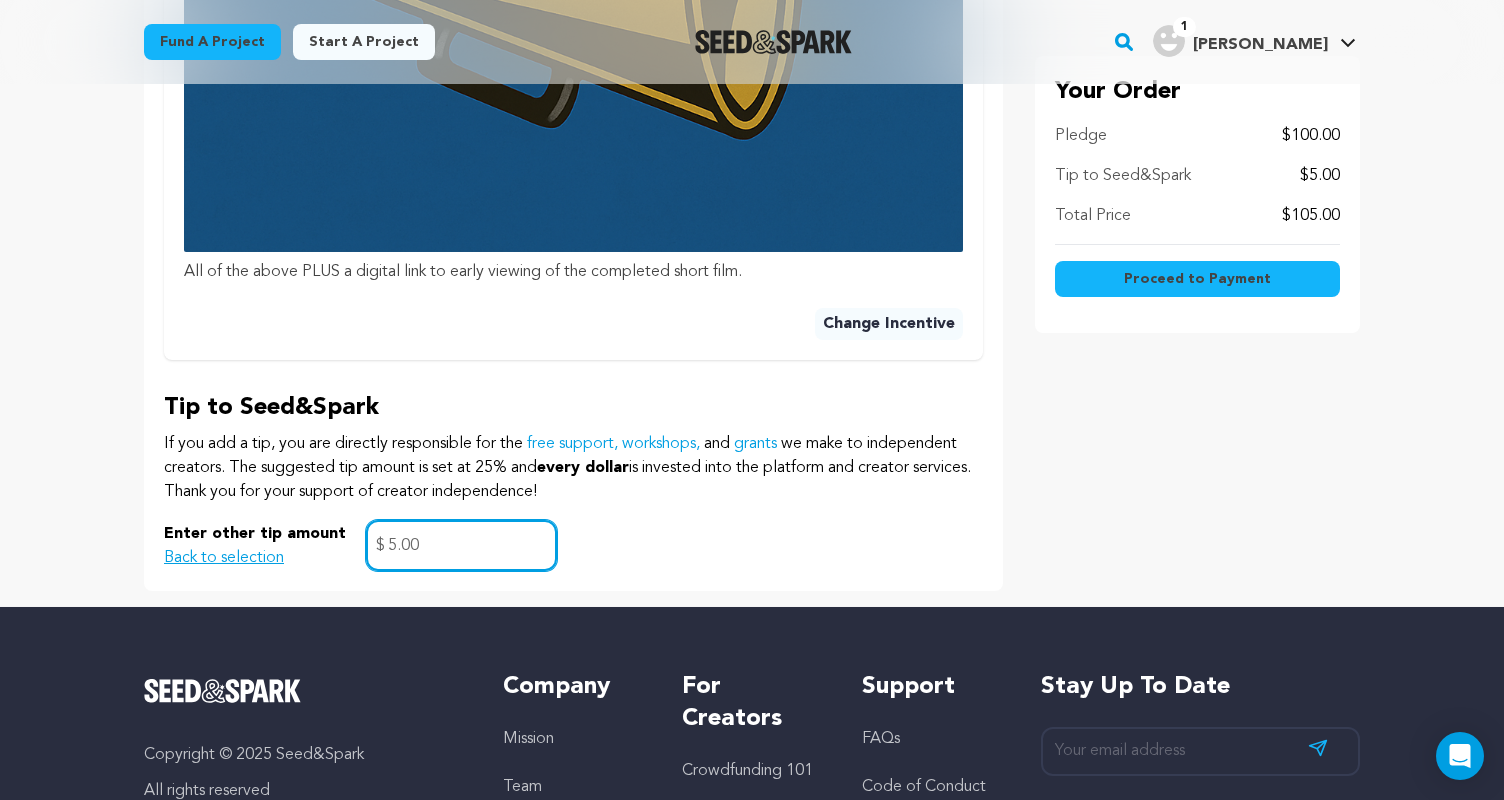 type on "5.00" 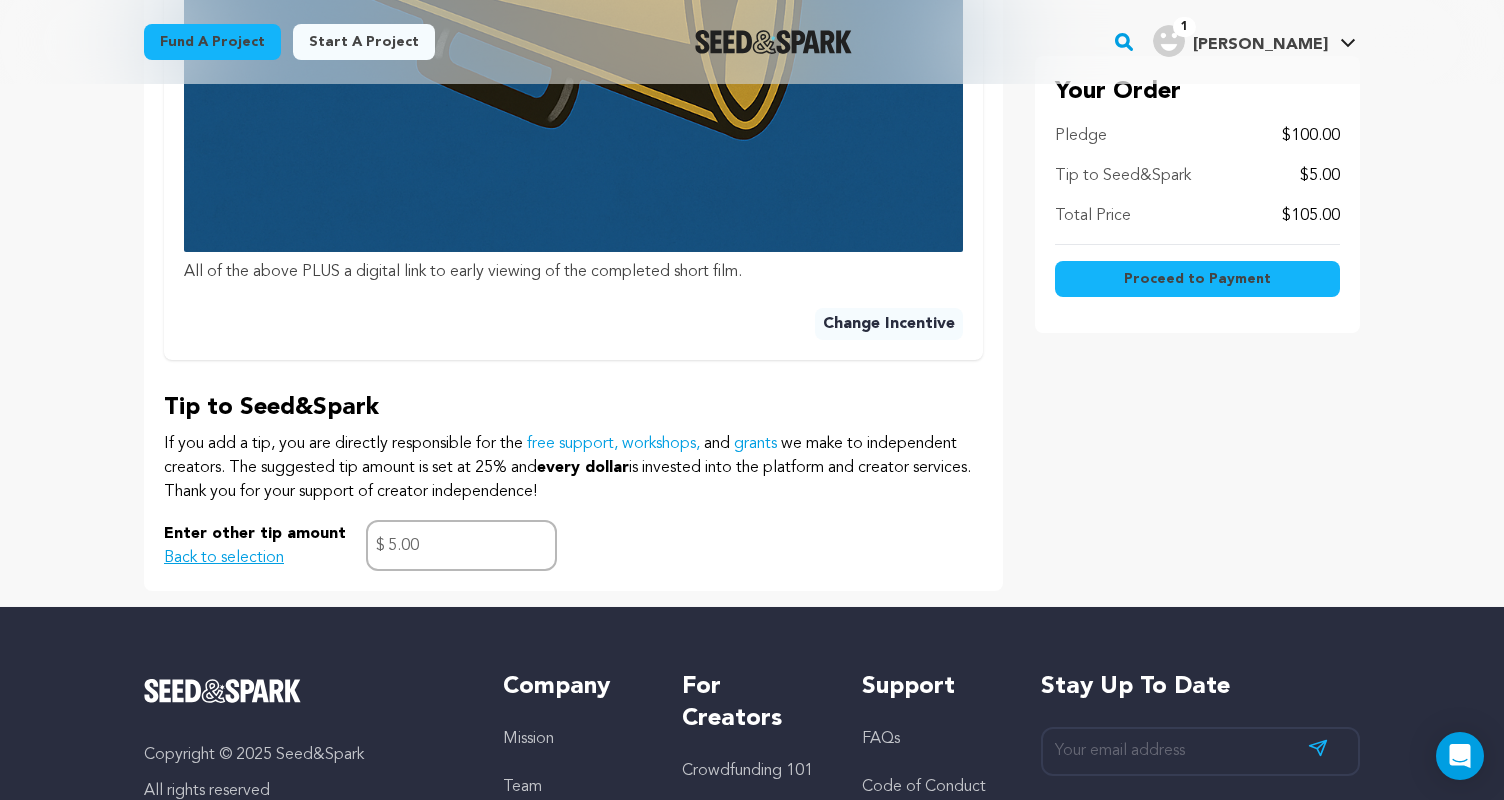 click on "Proceed to Payment" at bounding box center (1197, 279) 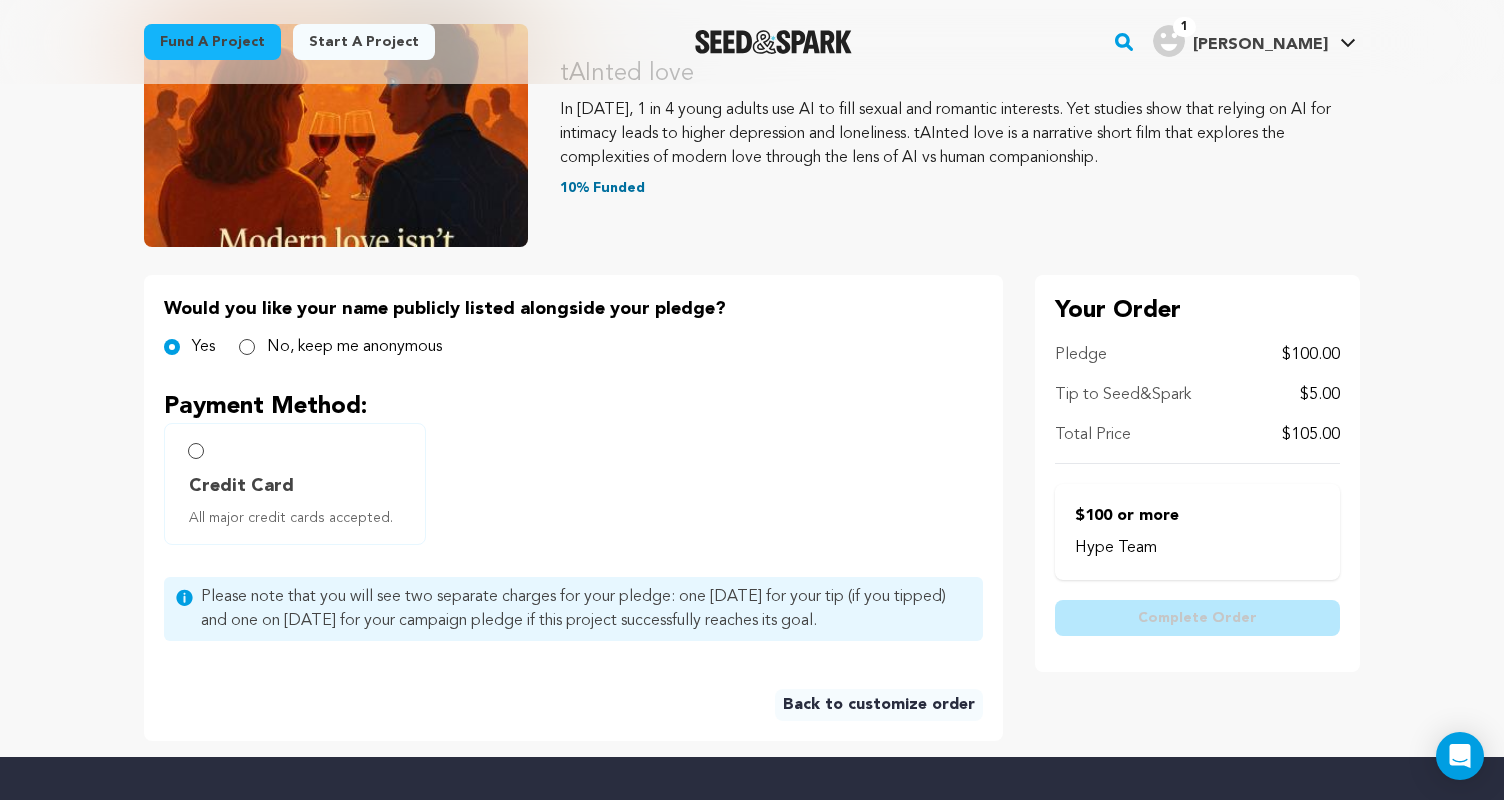 scroll, scrollTop: 43, scrollLeft: 0, axis: vertical 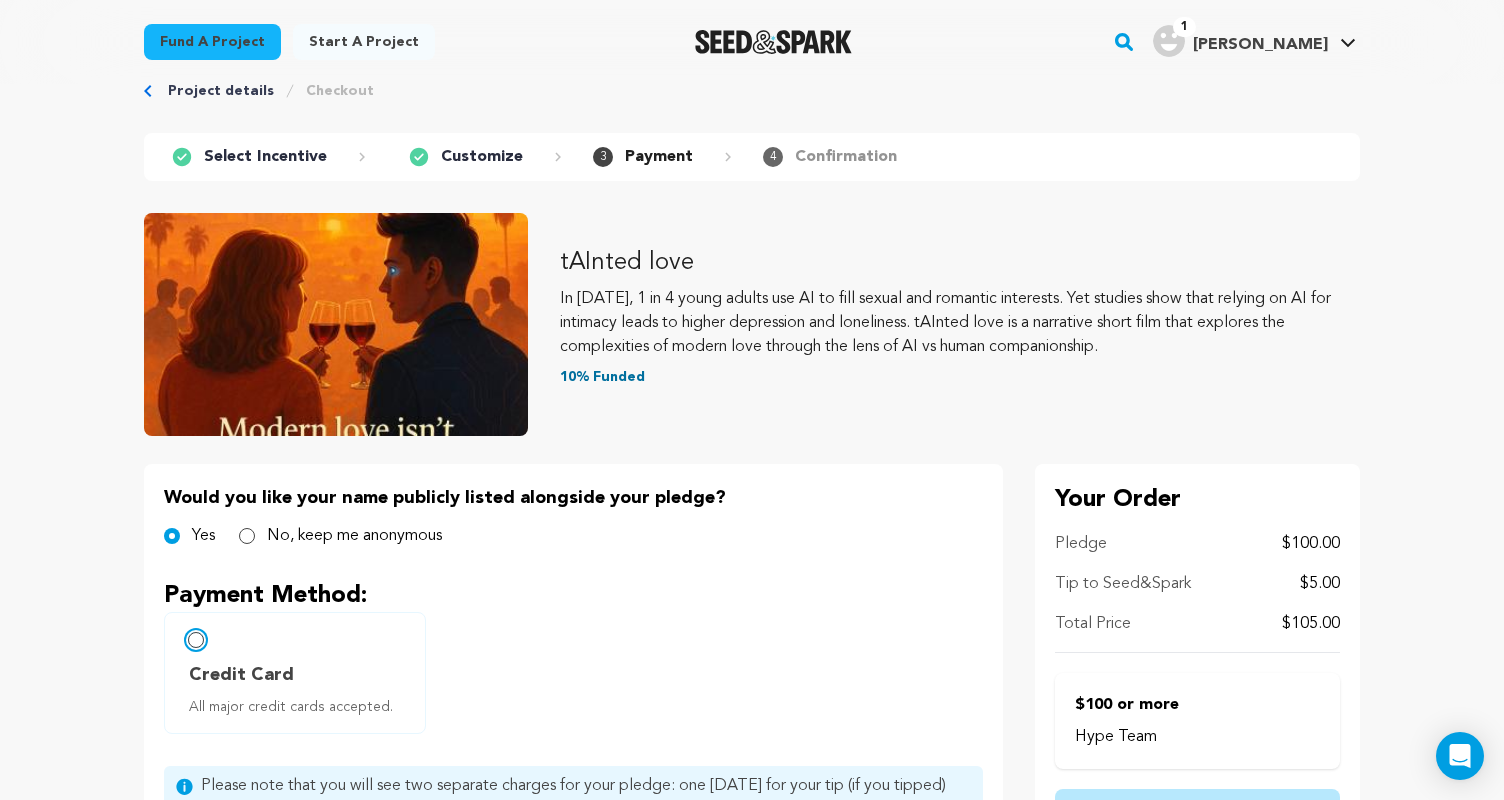 click on "Credit Card
All major credit cards accepted." at bounding box center (196, 640) 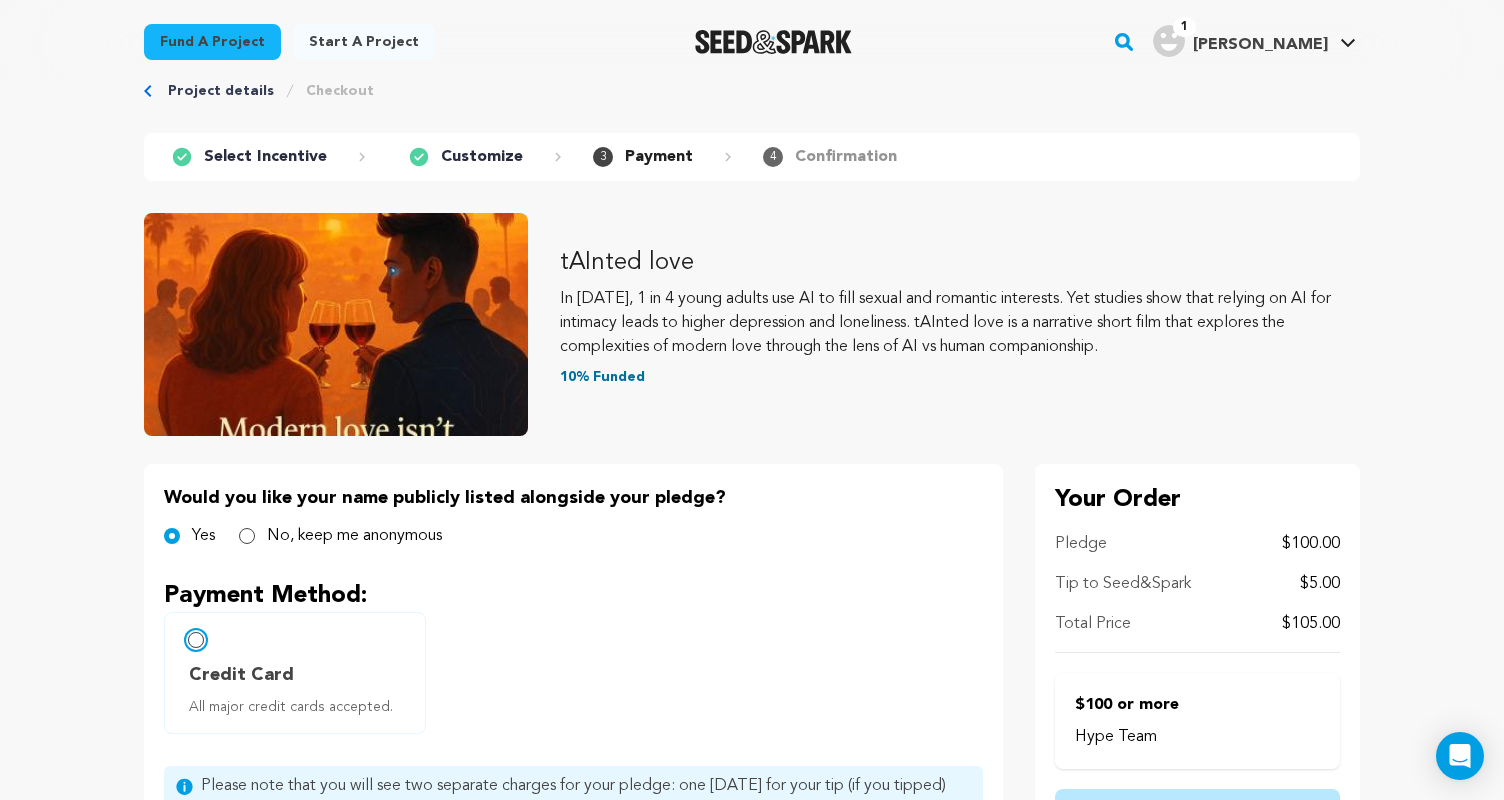 radio on "false" 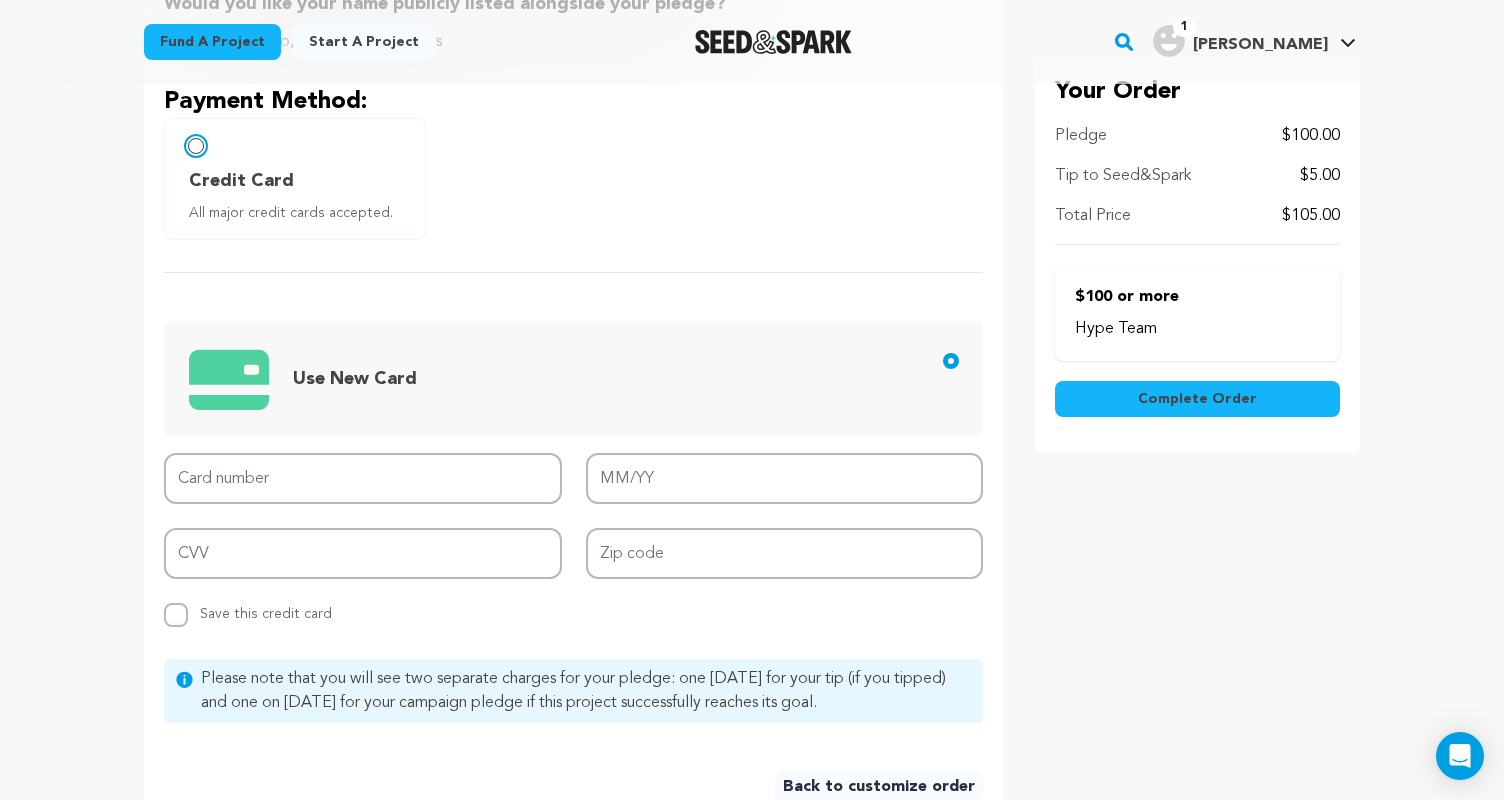 scroll, scrollTop: 543, scrollLeft: 0, axis: vertical 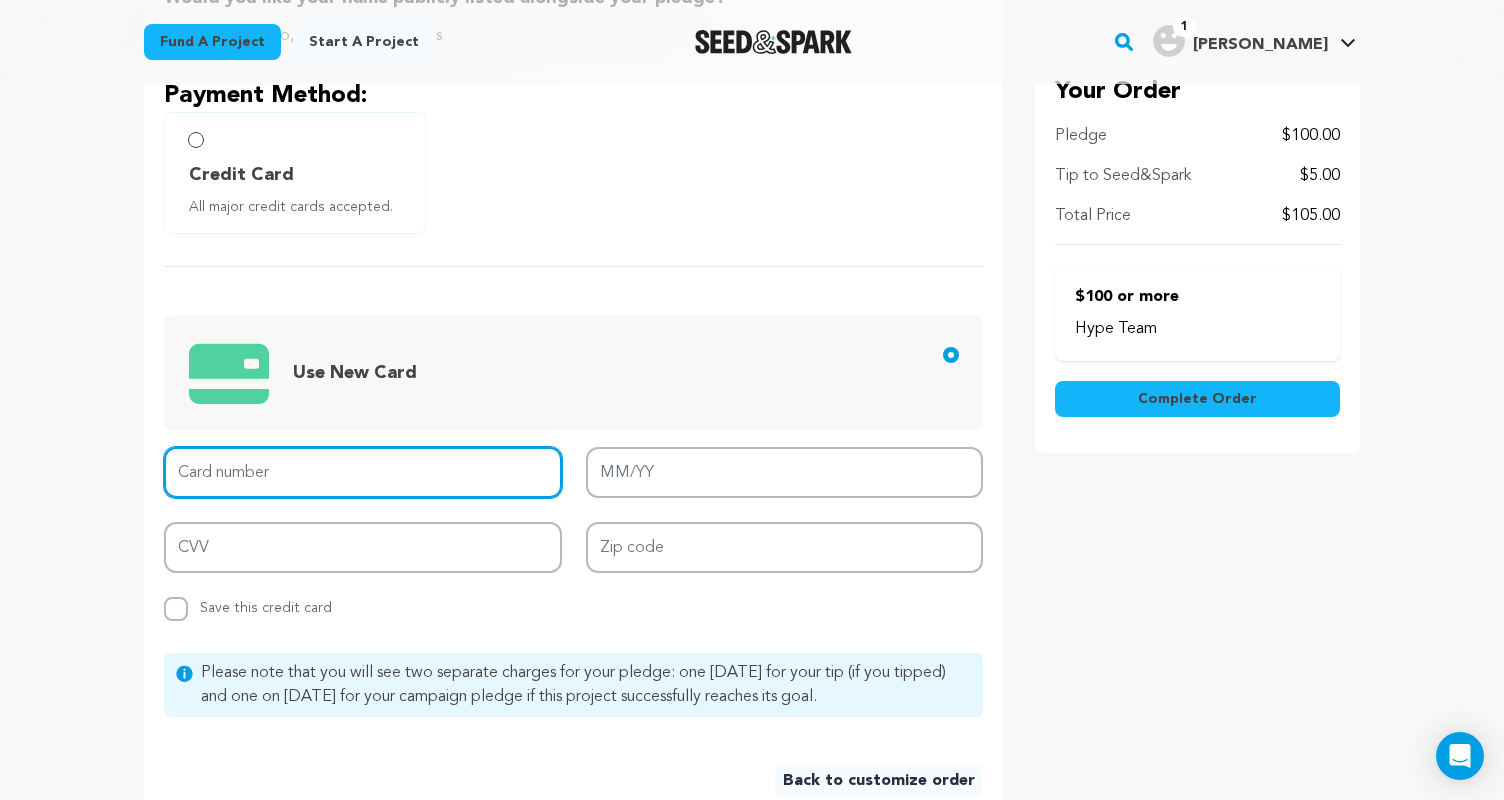 click on "Card number" at bounding box center (363, 472) 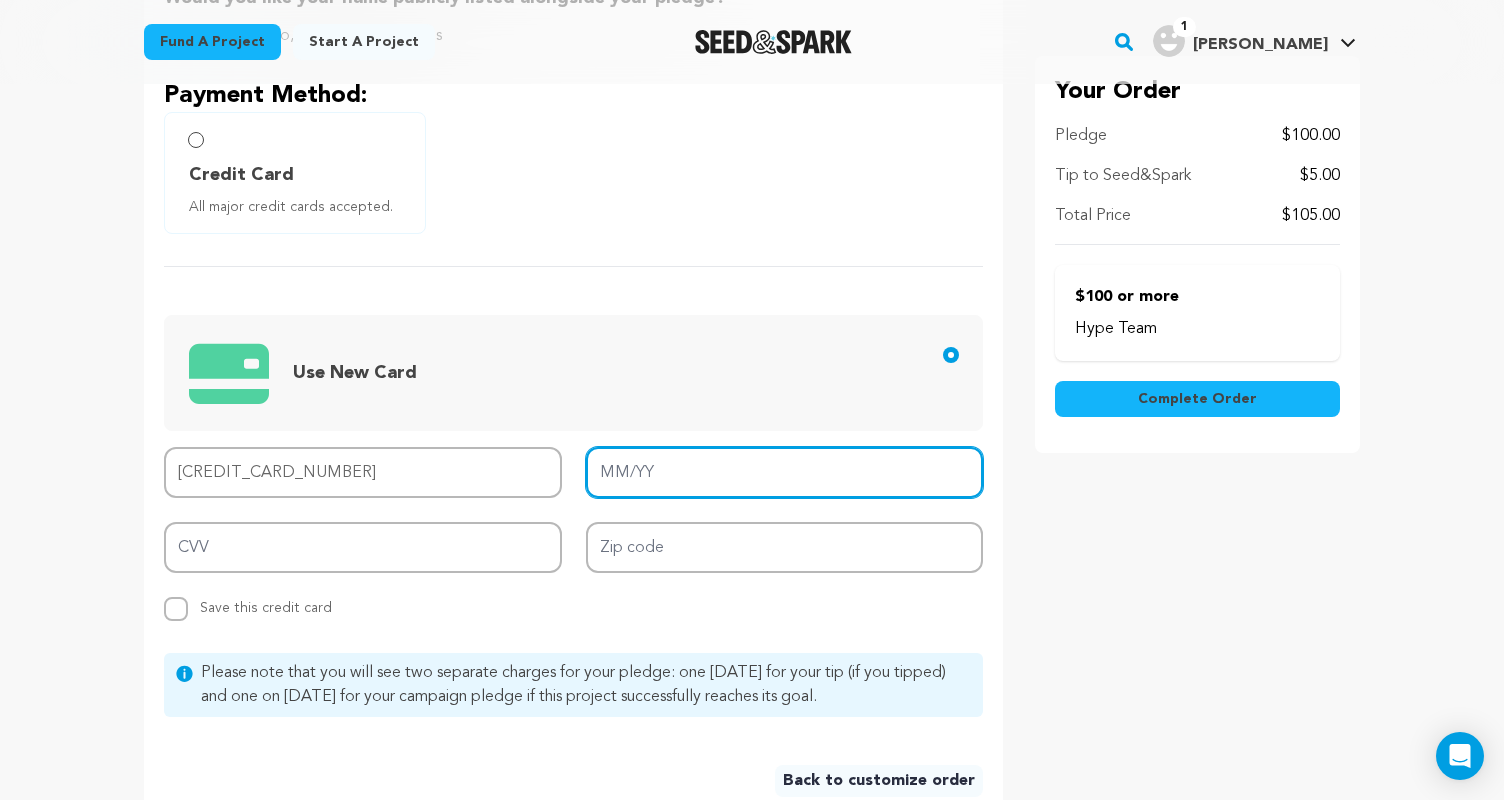type on "07/29" 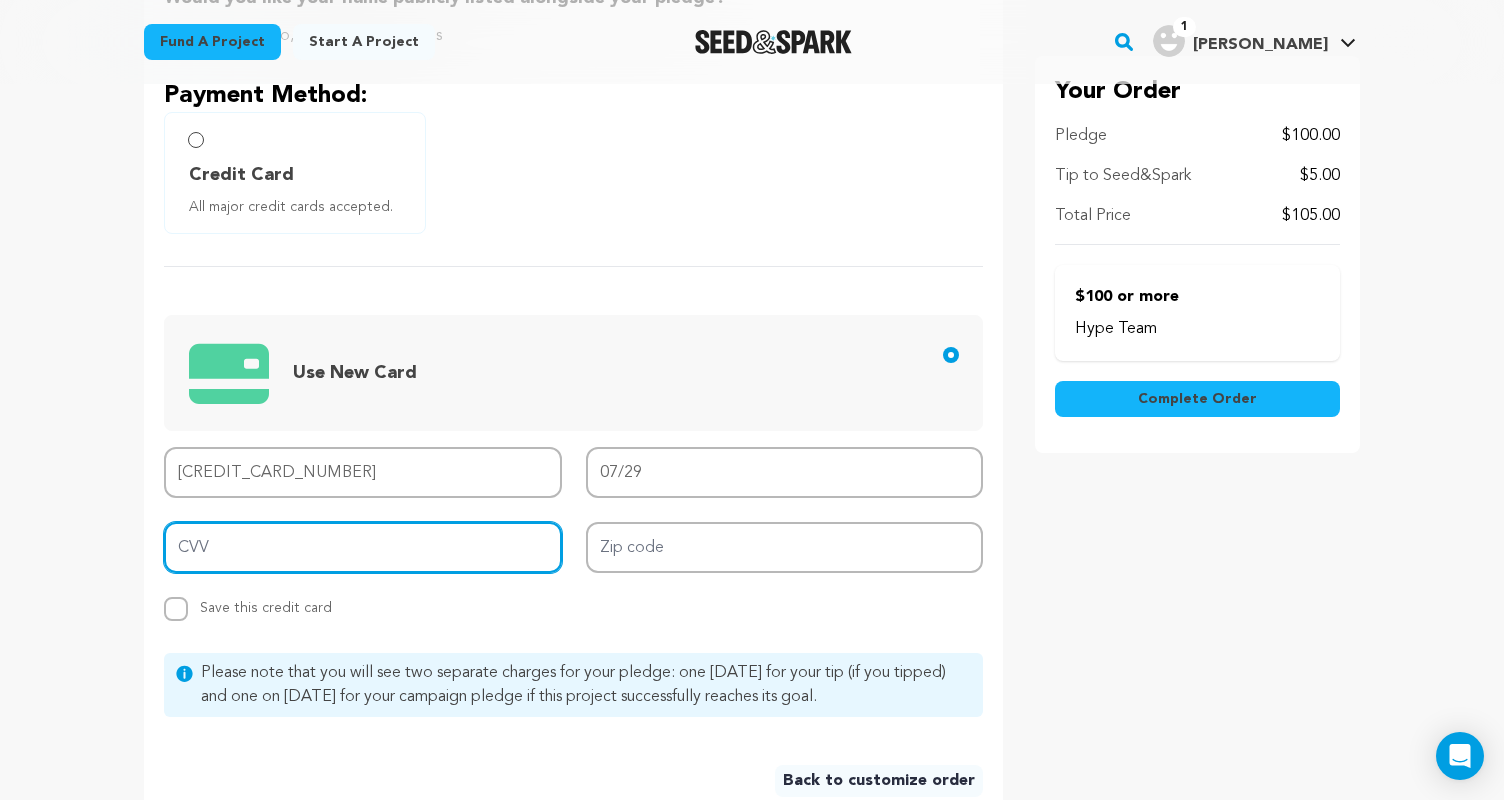 type on "895" 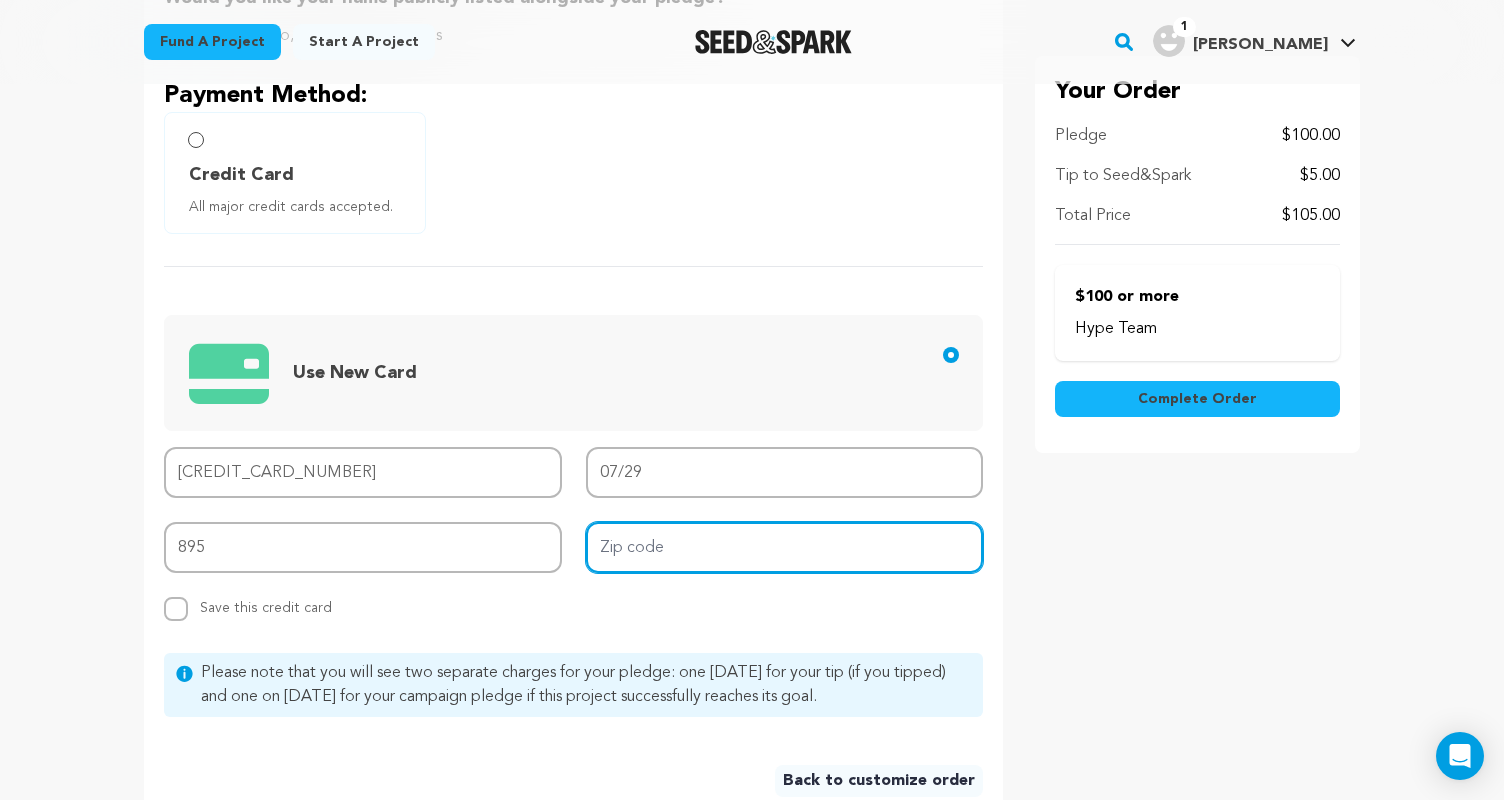 click on "Zip code" at bounding box center (785, 547) 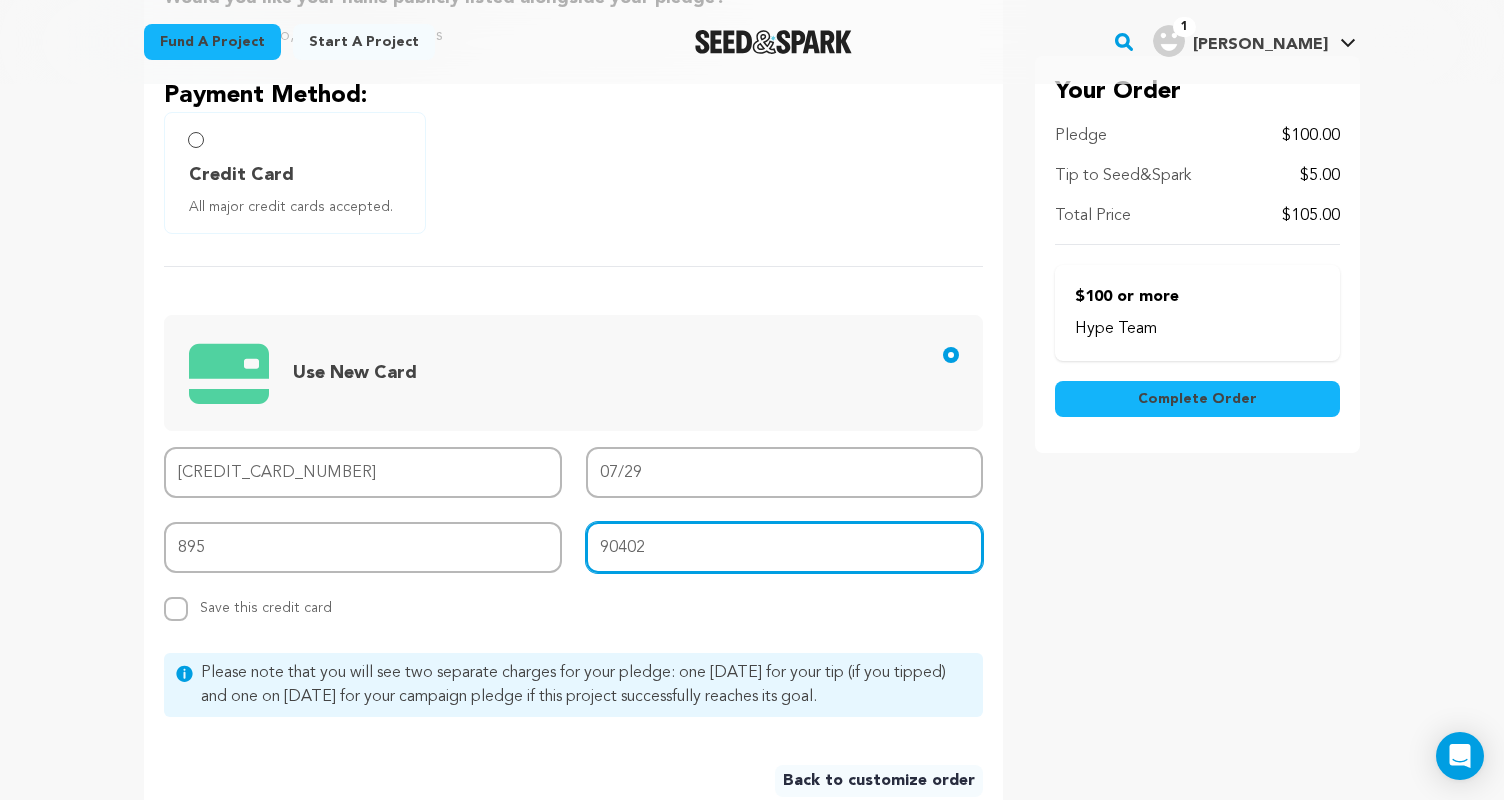 type on "90402" 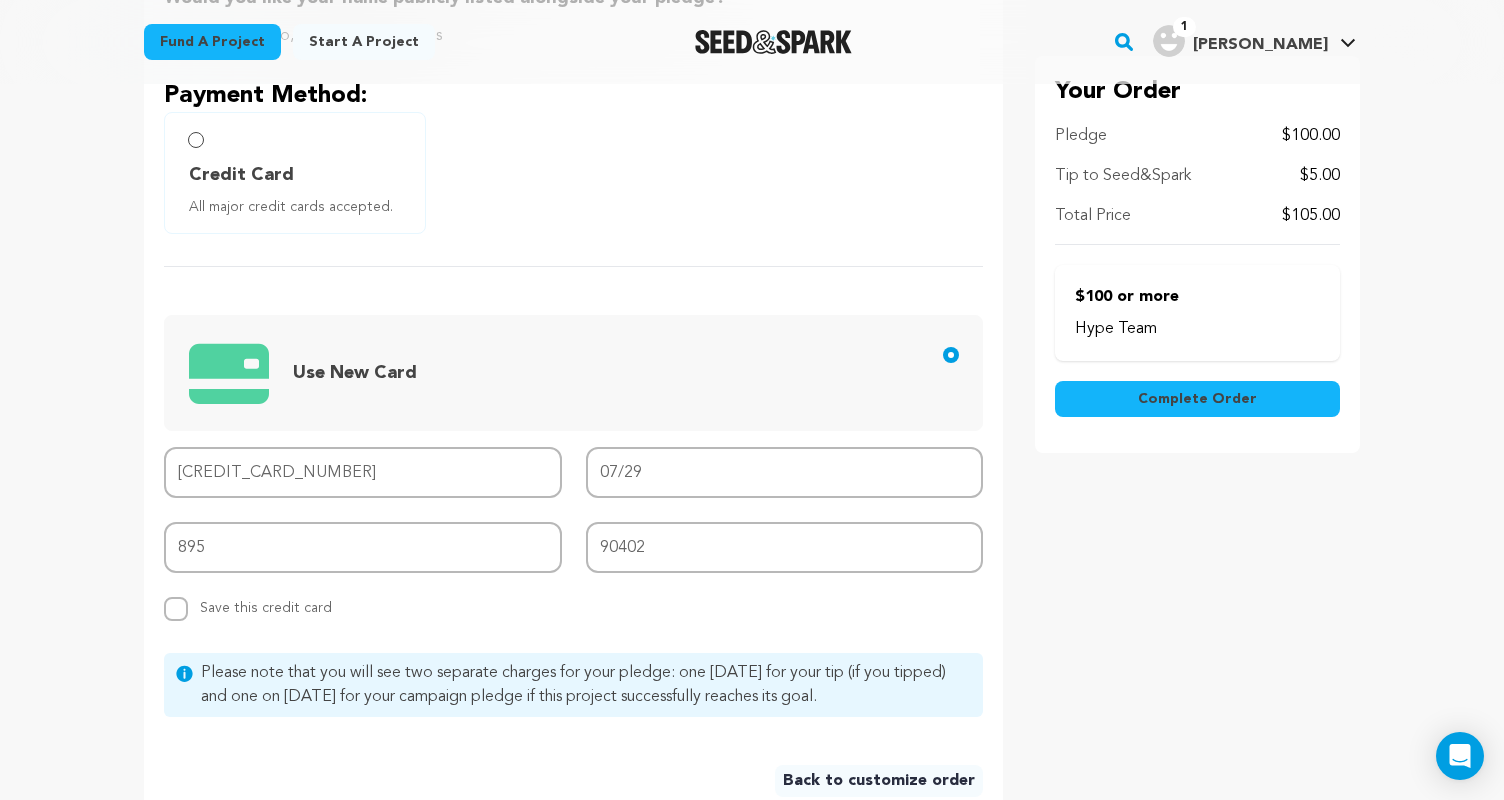 click on "Your Order
Pledge
$100.00
Tip to Seed&Spark
$5.00
Total Price
$105.00
Hype Team Complete Order" at bounding box center [1197, 390] 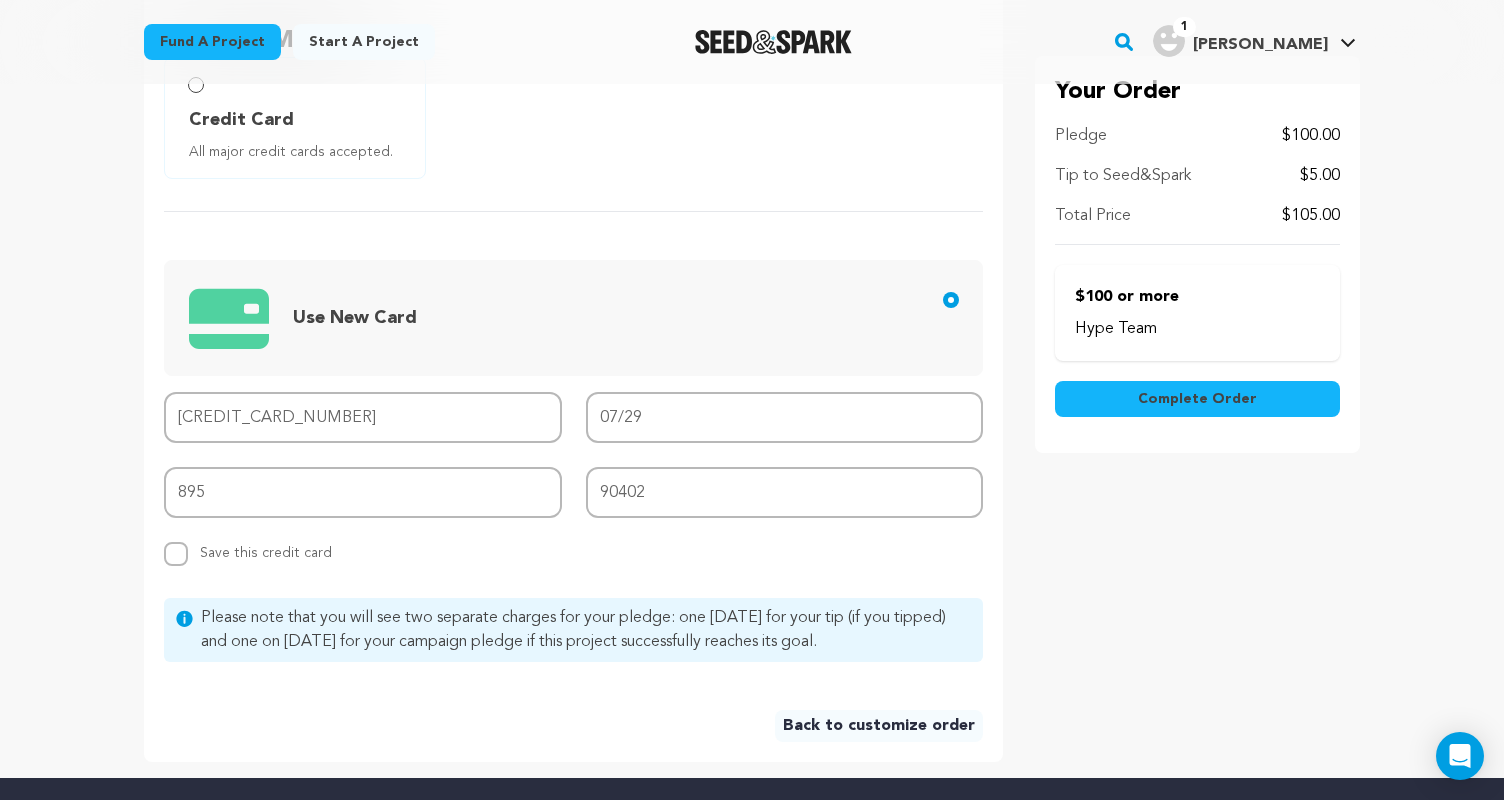scroll, scrollTop: 618, scrollLeft: 0, axis: vertical 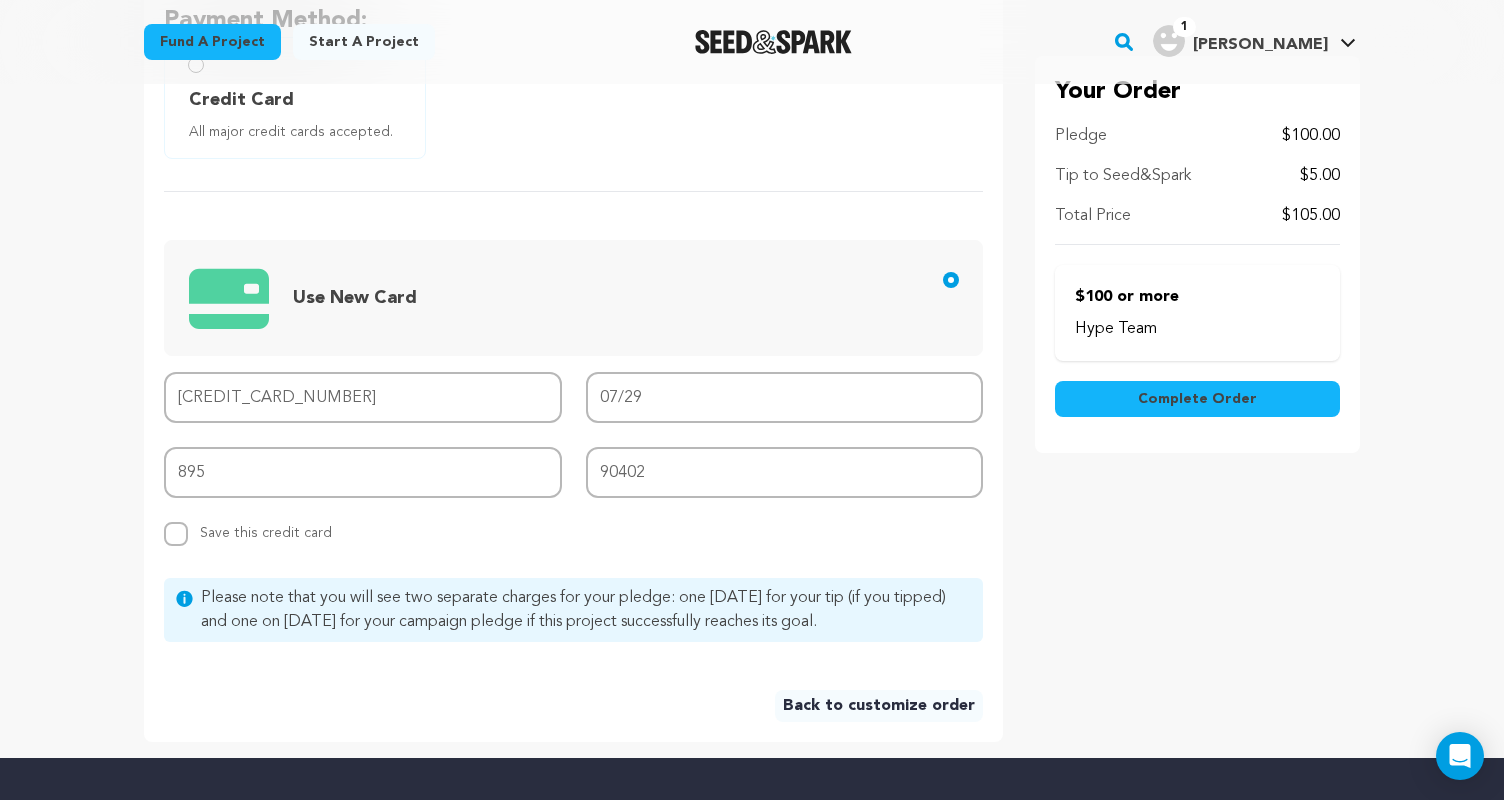 click on "Complete Order" at bounding box center (1197, 399) 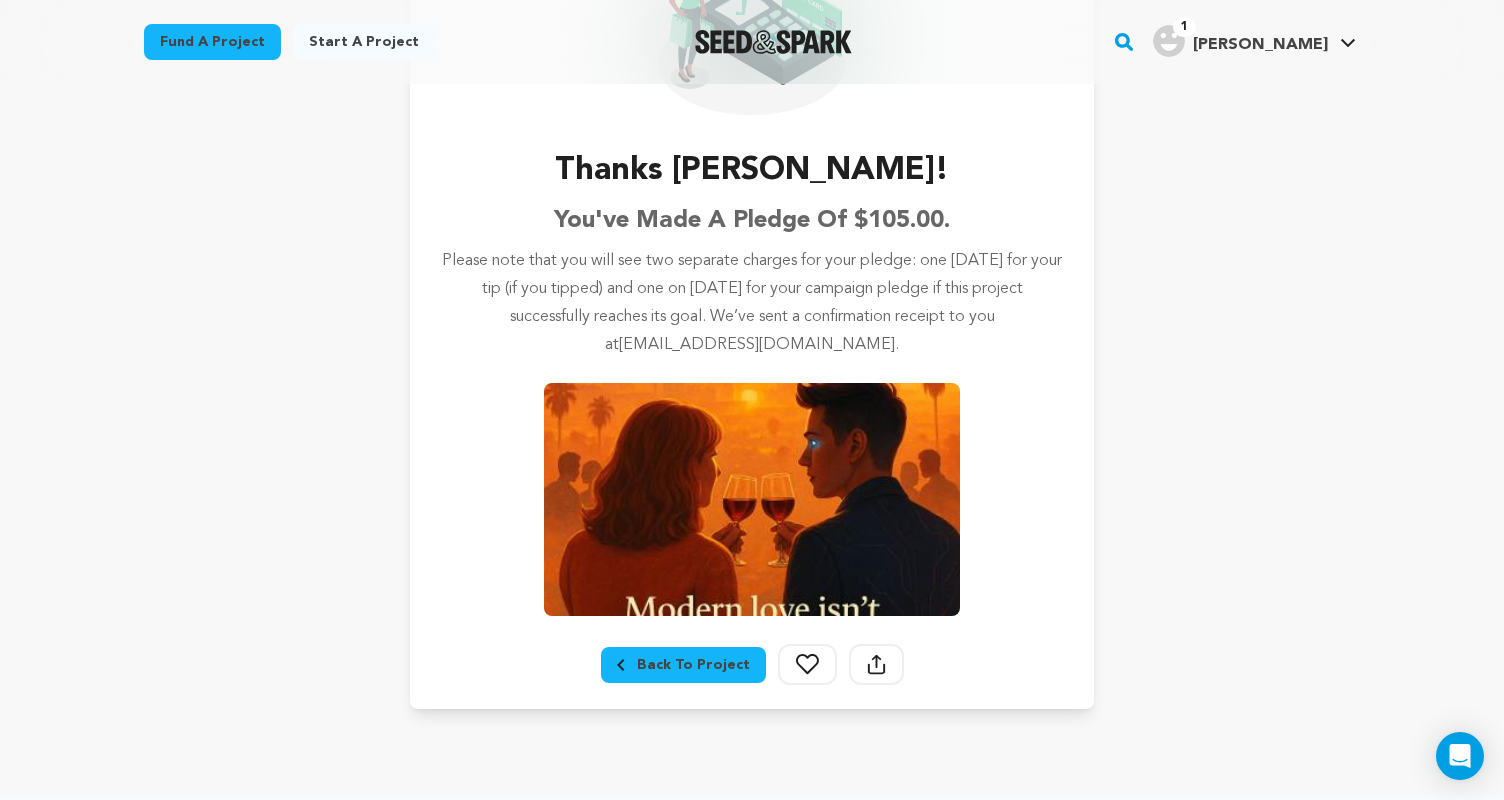scroll, scrollTop: 285, scrollLeft: 0, axis: vertical 